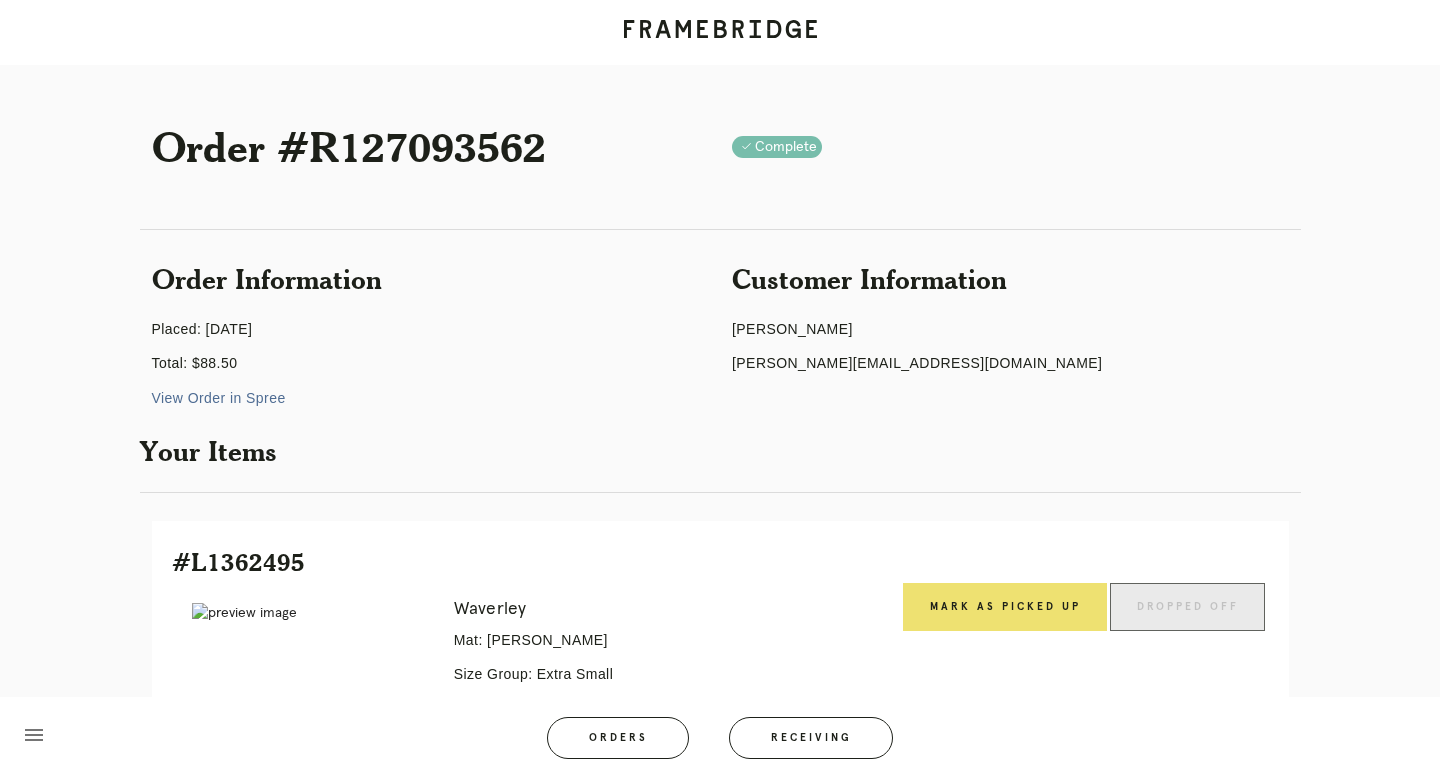scroll, scrollTop: 18, scrollLeft: 0, axis: vertical 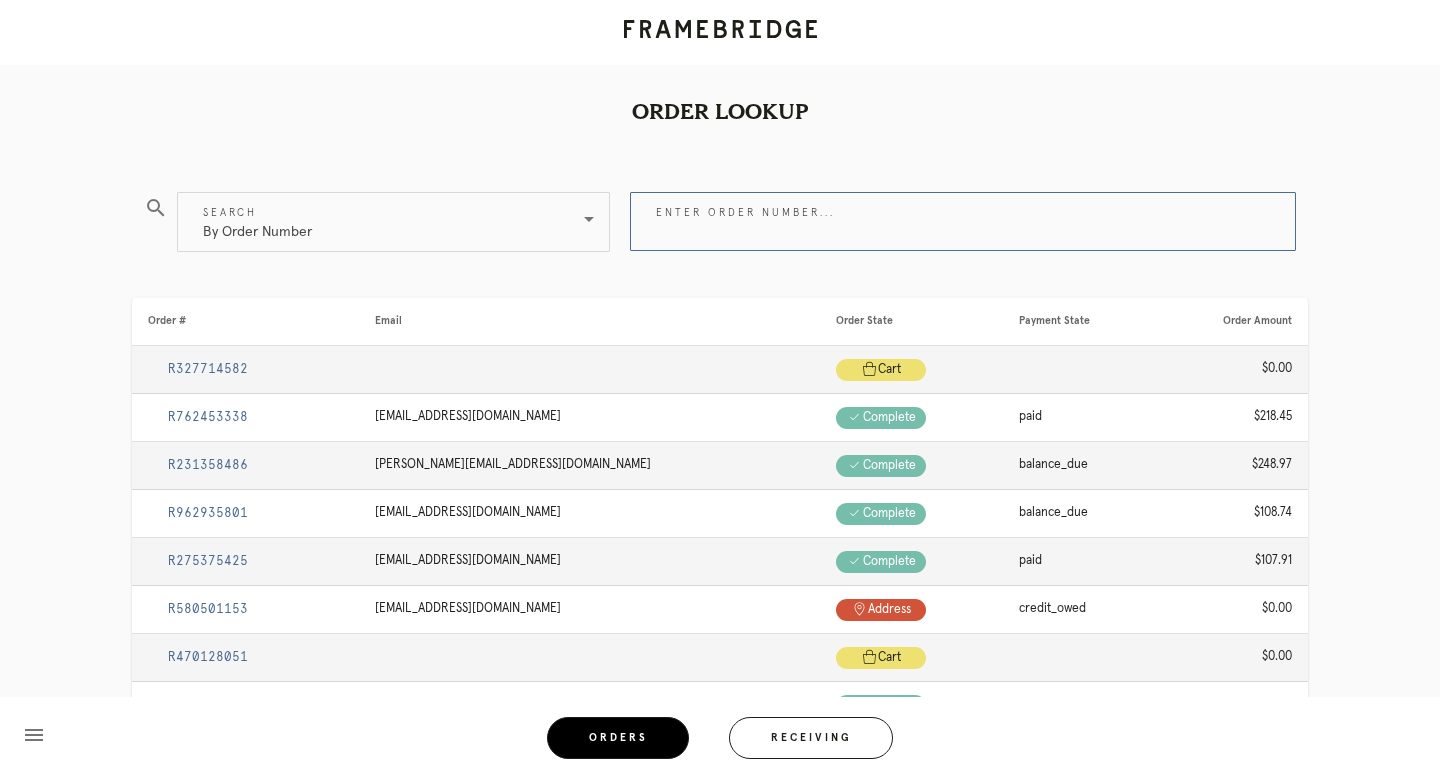click on "Enter order number..." at bounding box center [963, 221] 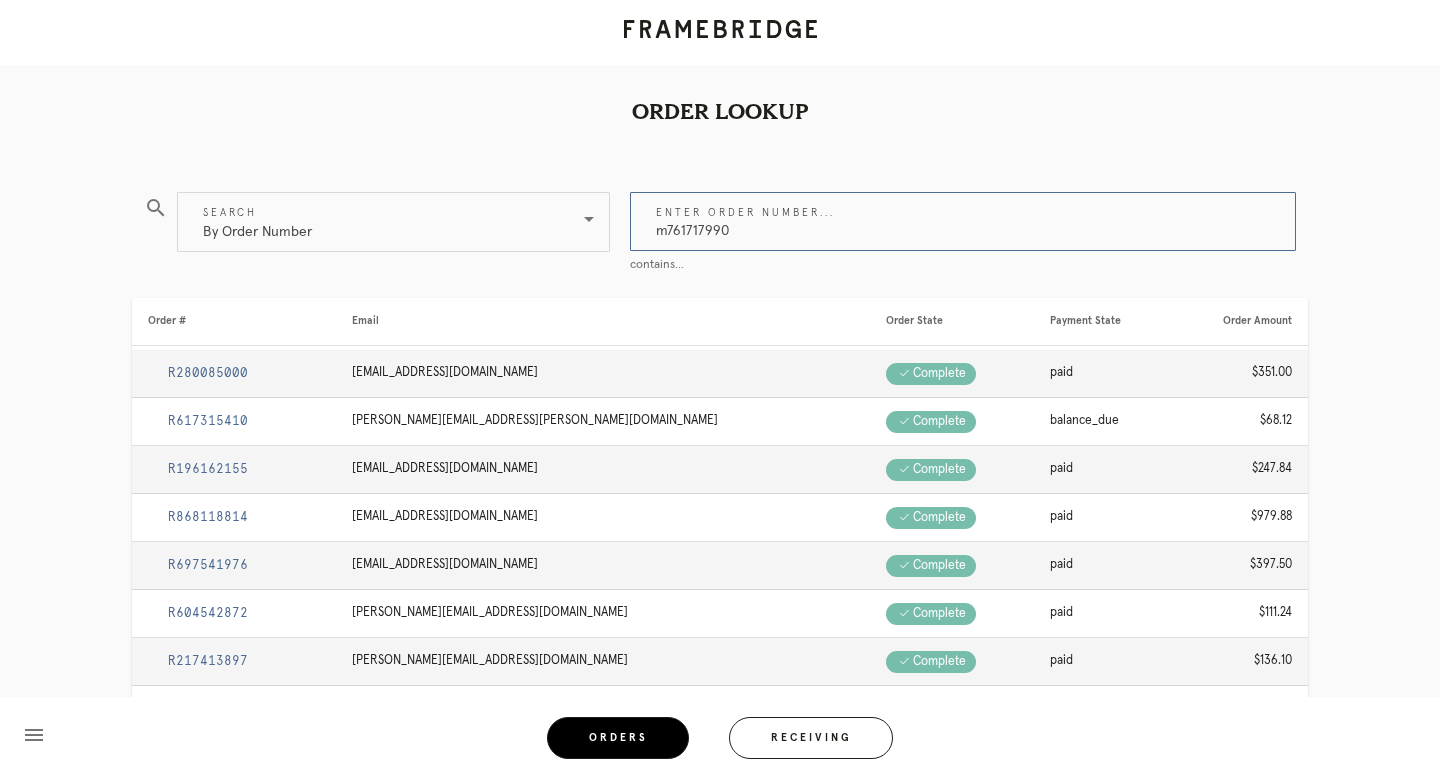 type on "m761717990" 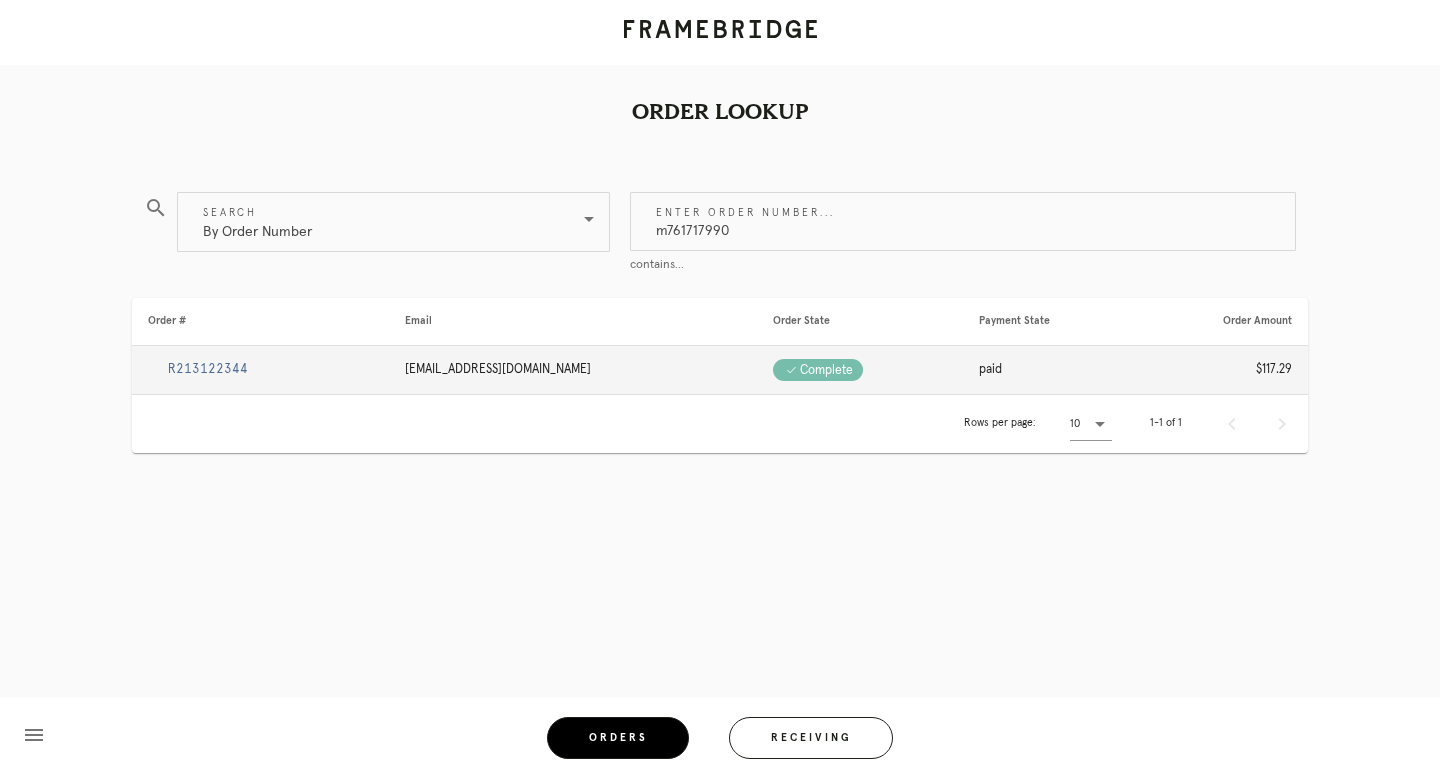 click on "R213122344" at bounding box center [208, 369] 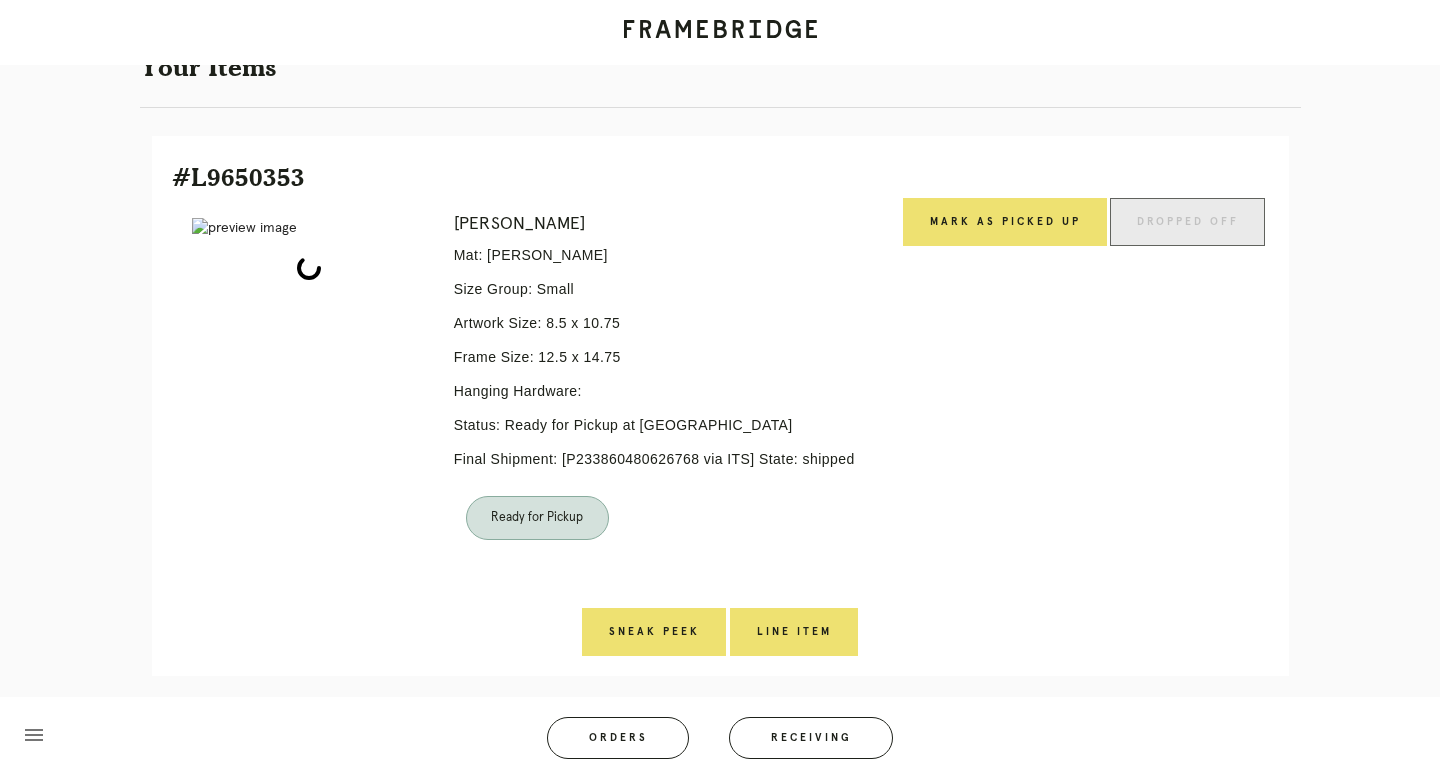 scroll, scrollTop: 419, scrollLeft: 0, axis: vertical 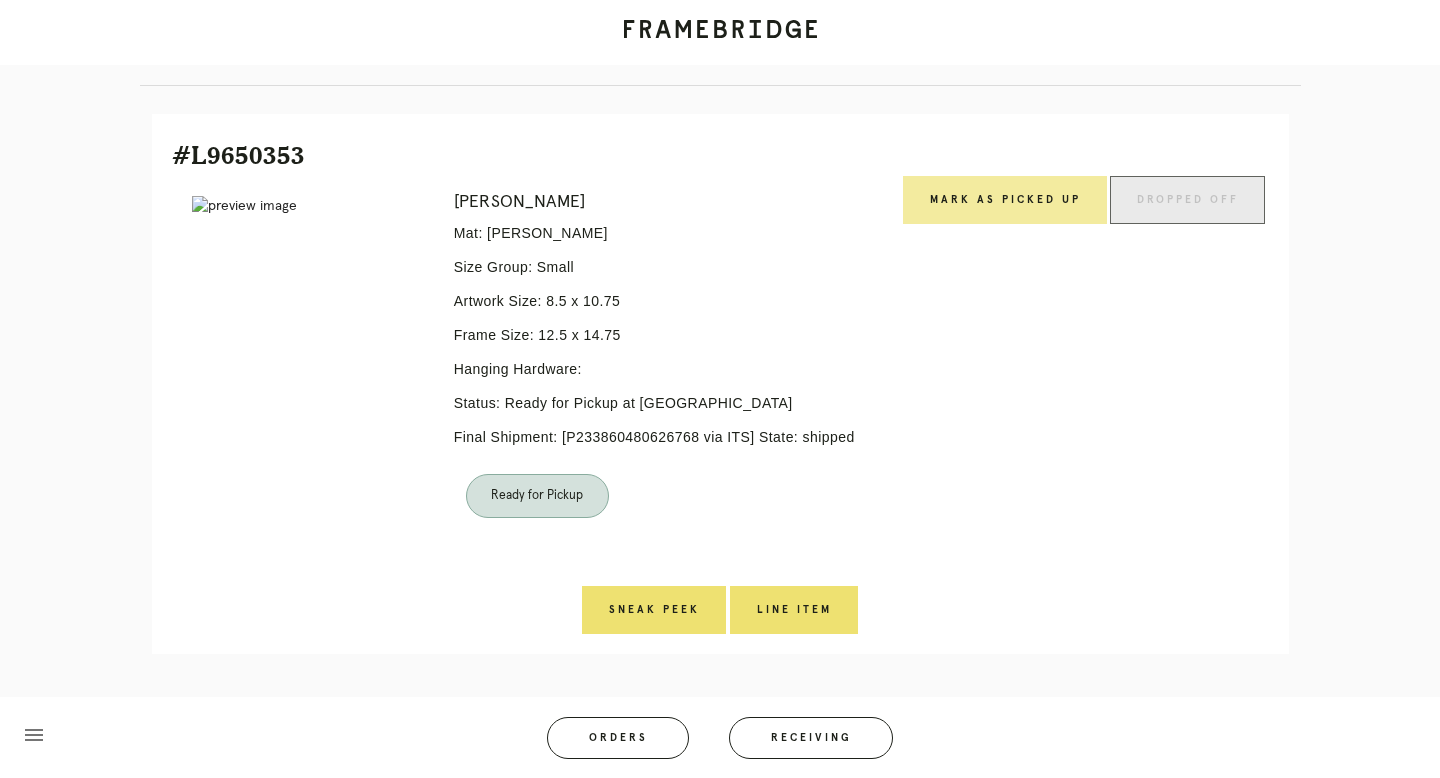 click on "Mark as Picked Up" at bounding box center (1005, 200) 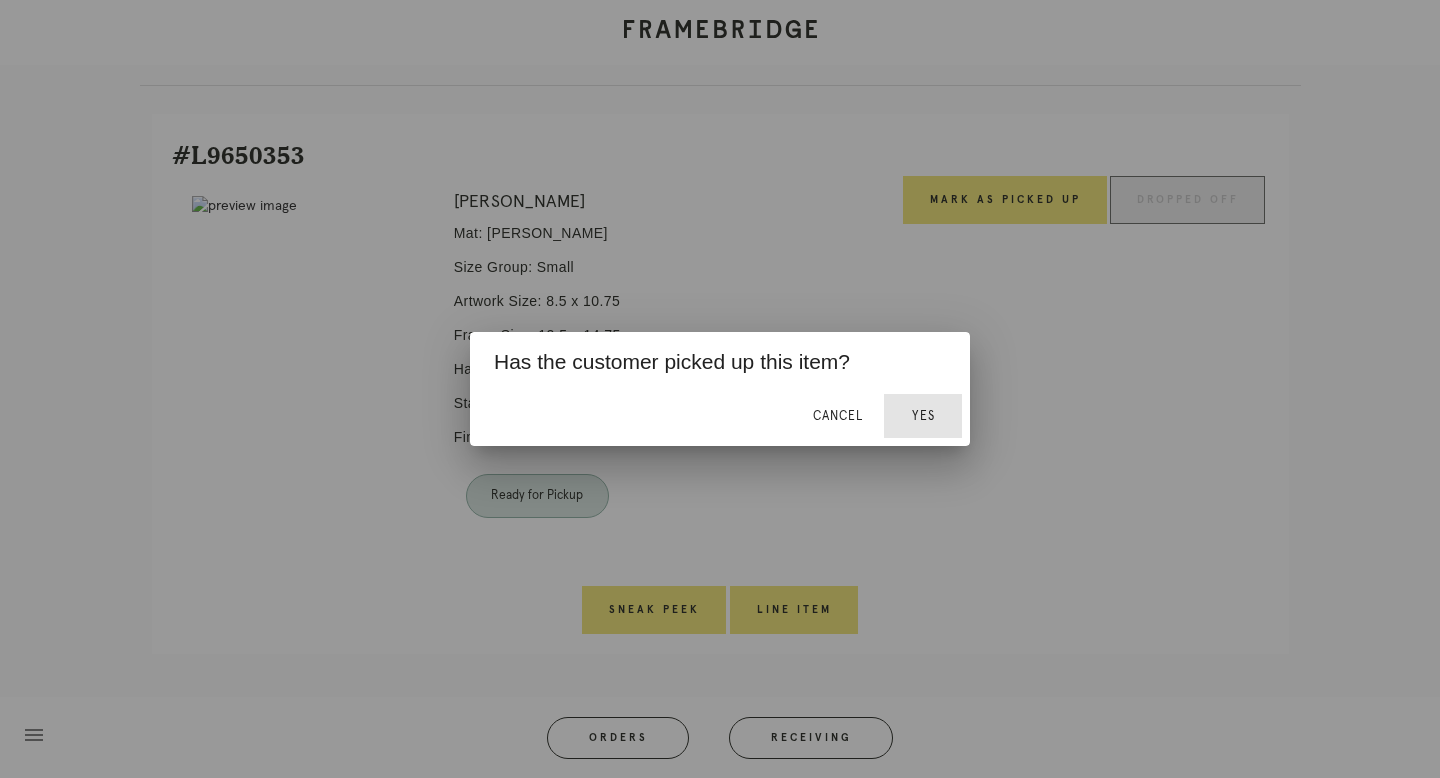 click on "Yes" at bounding box center [923, 416] 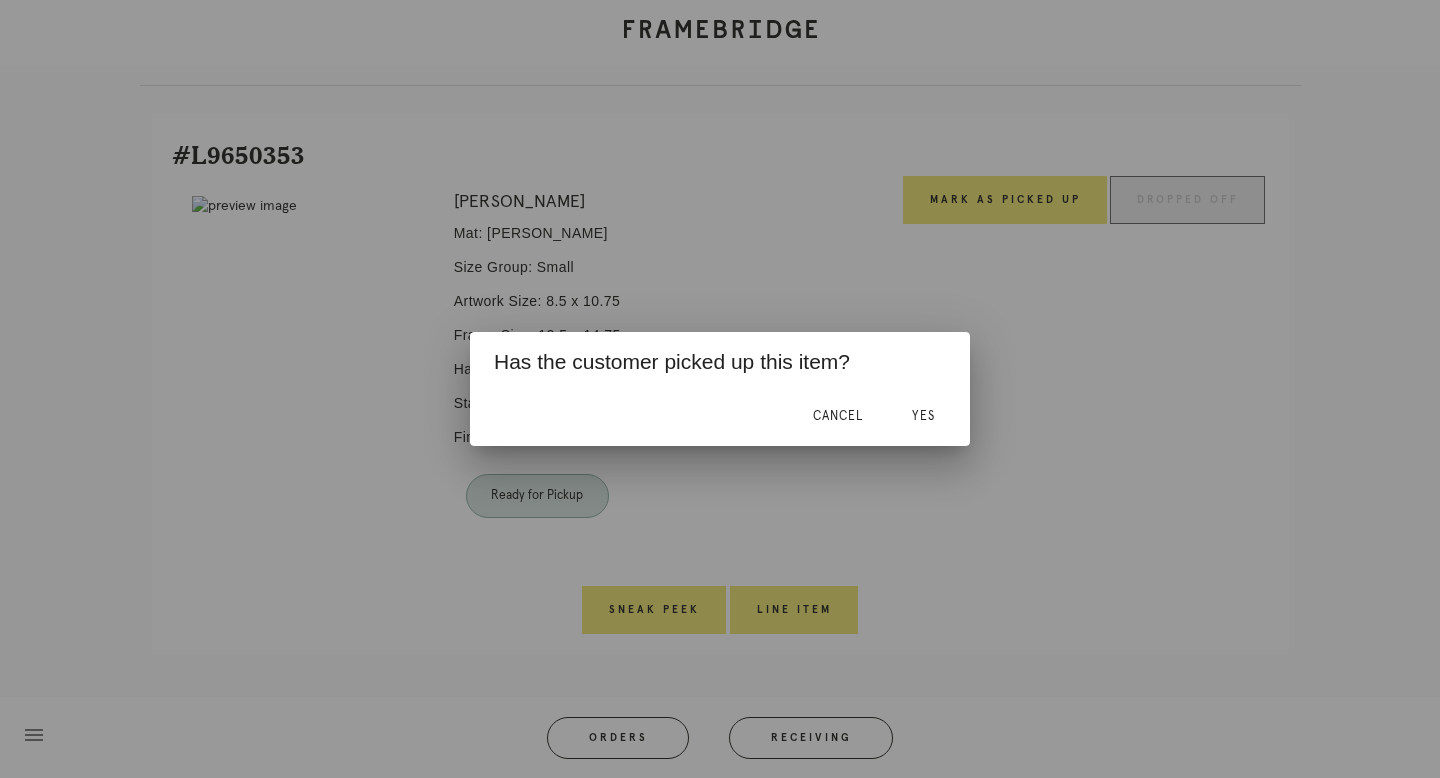 scroll, scrollTop: 351, scrollLeft: 0, axis: vertical 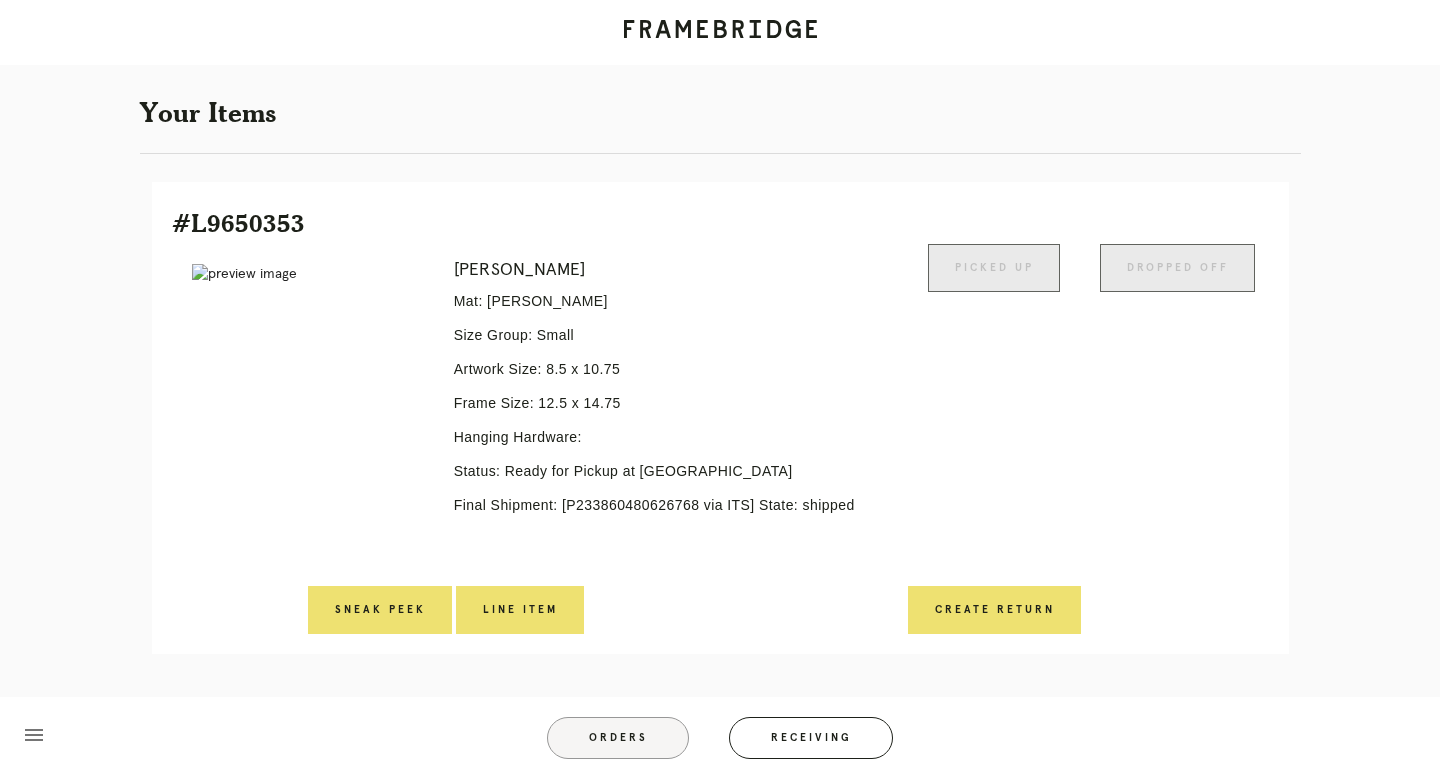 click on "Orders" at bounding box center [618, 738] 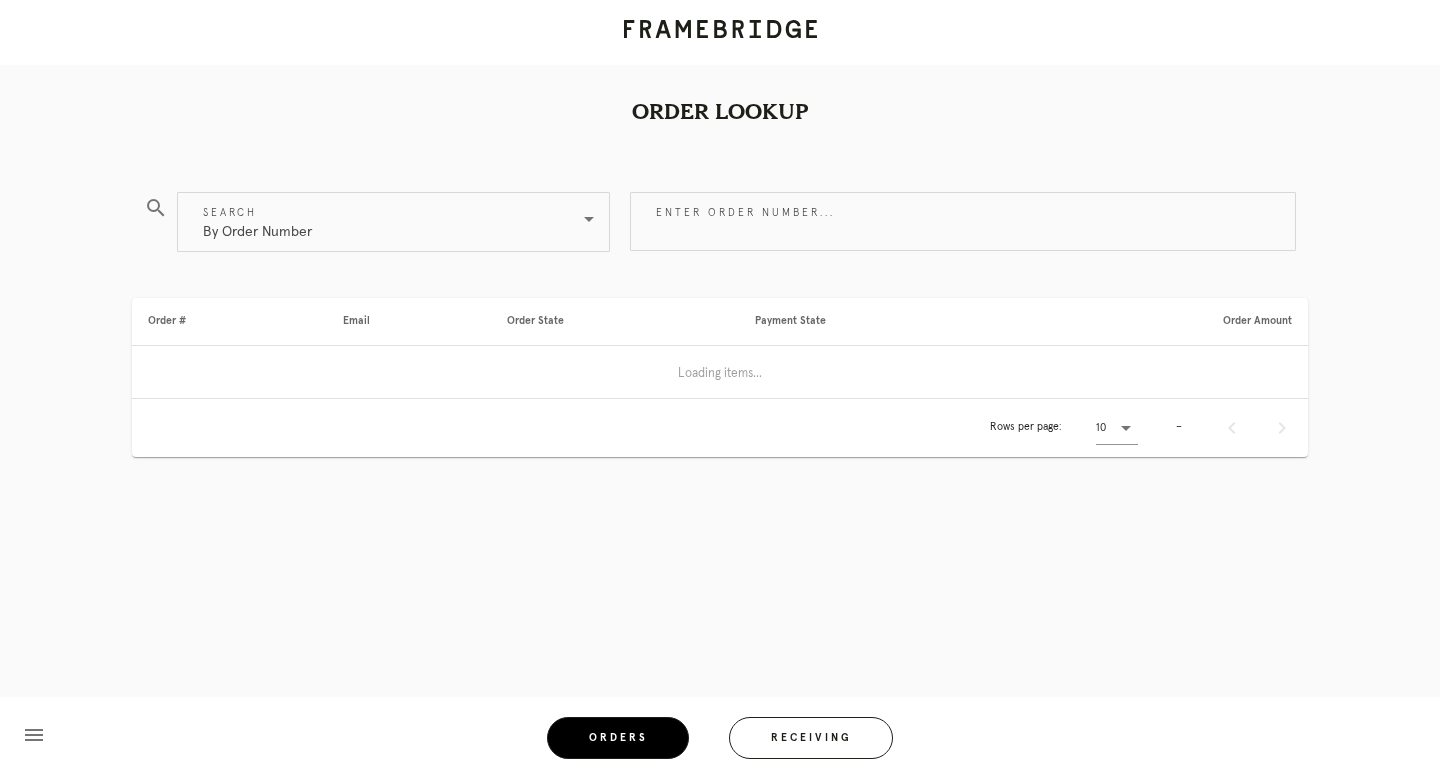 scroll, scrollTop: 0, scrollLeft: 0, axis: both 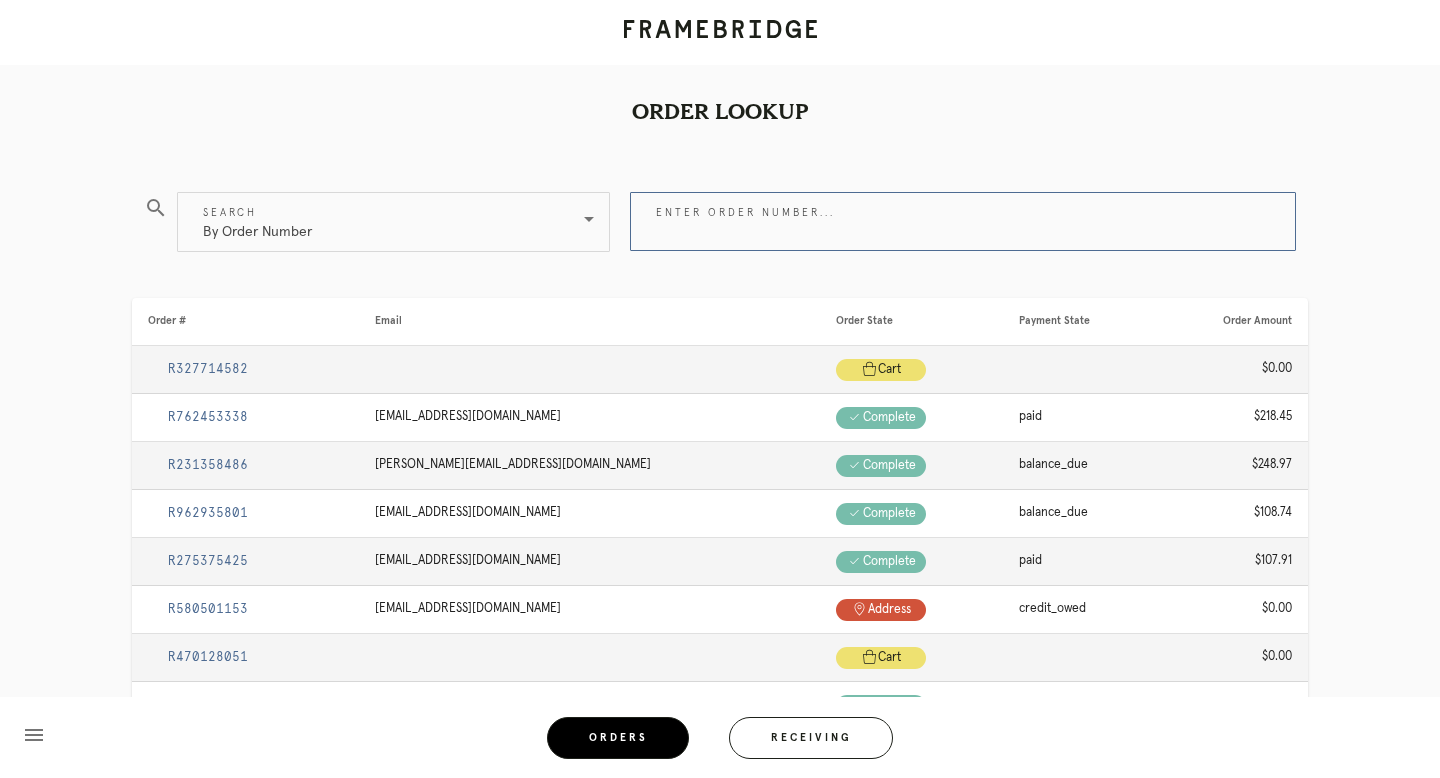 click on "Enter order number..." at bounding box center (963, 221) 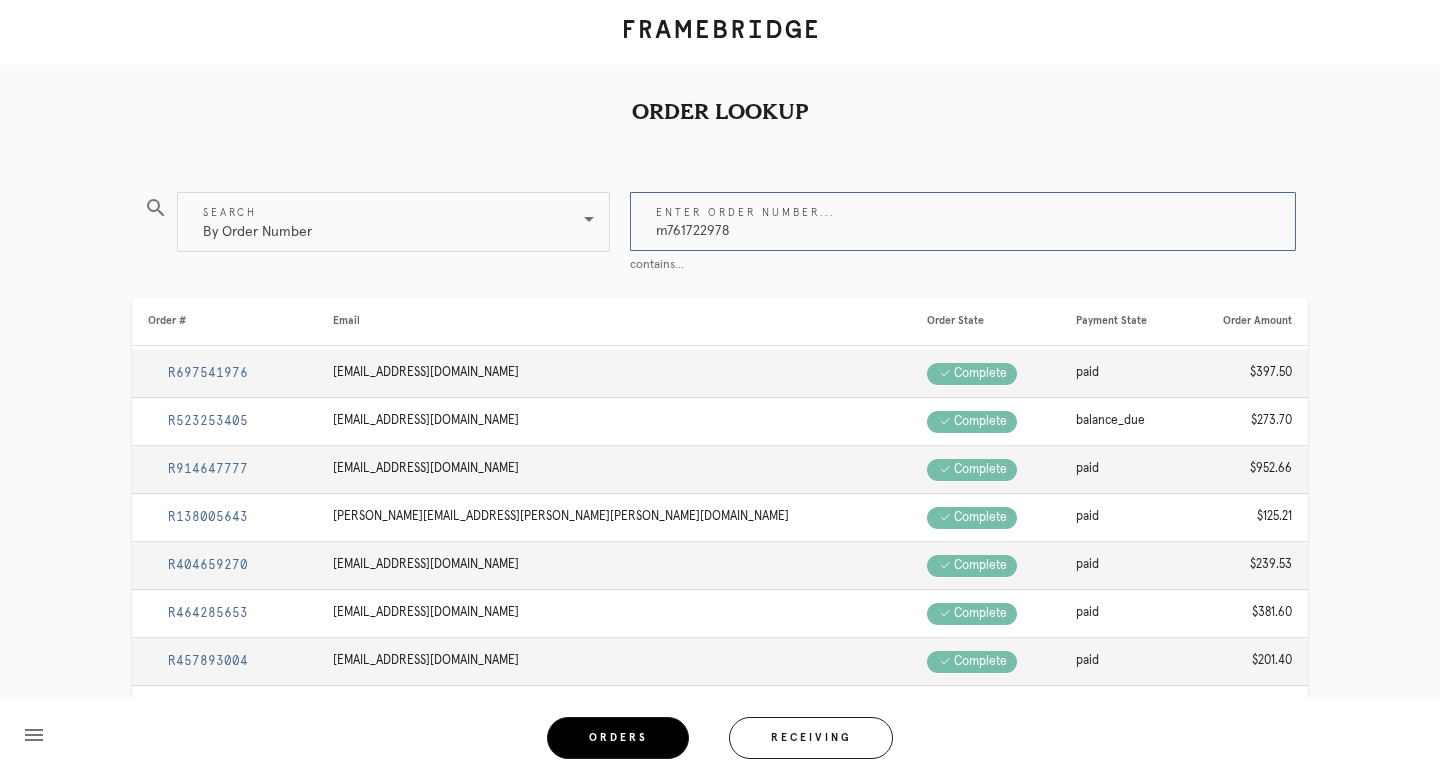 type on "m761722978" 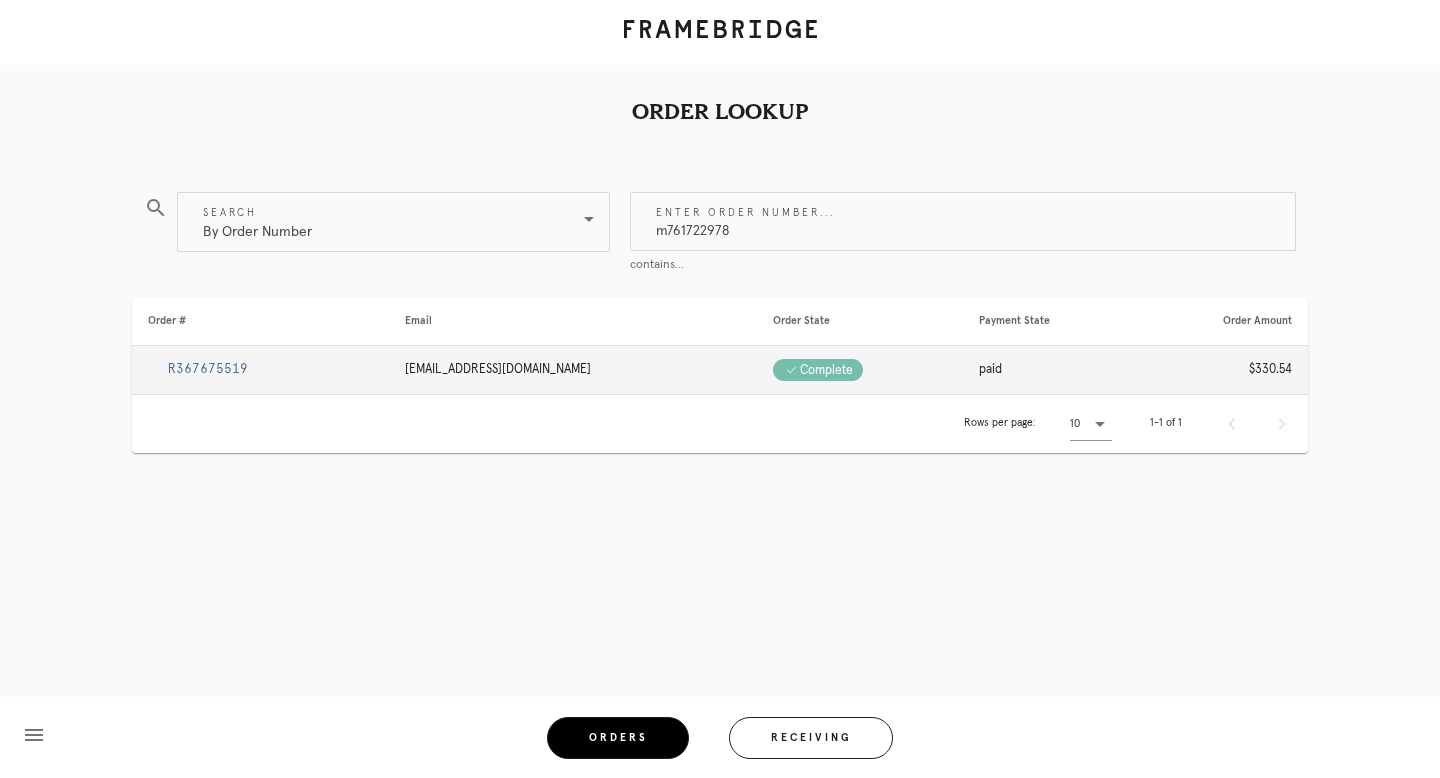 click on "R367675519" at bounding box center [208, 369] 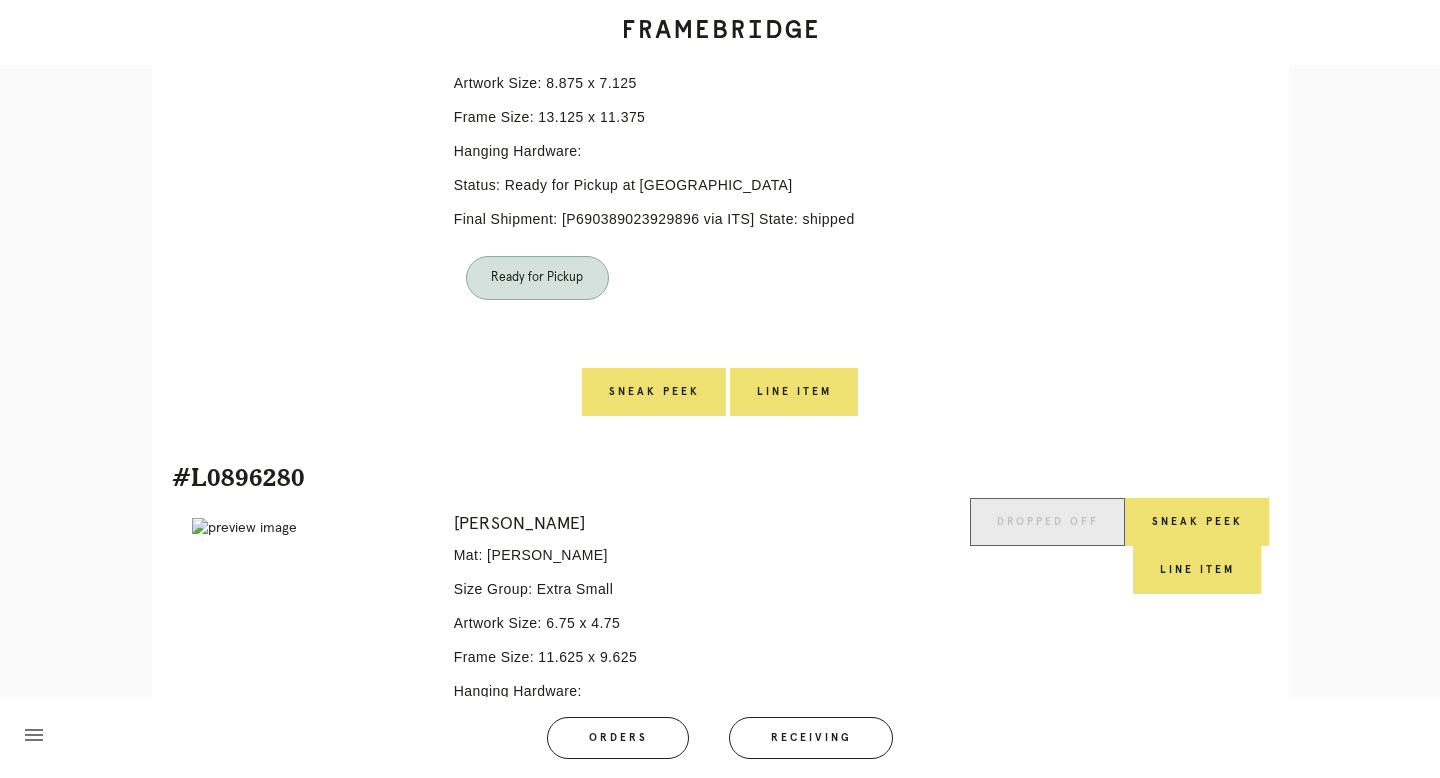 scroll, scrollTop: 345, scrollLeft: 0, axis: vertical 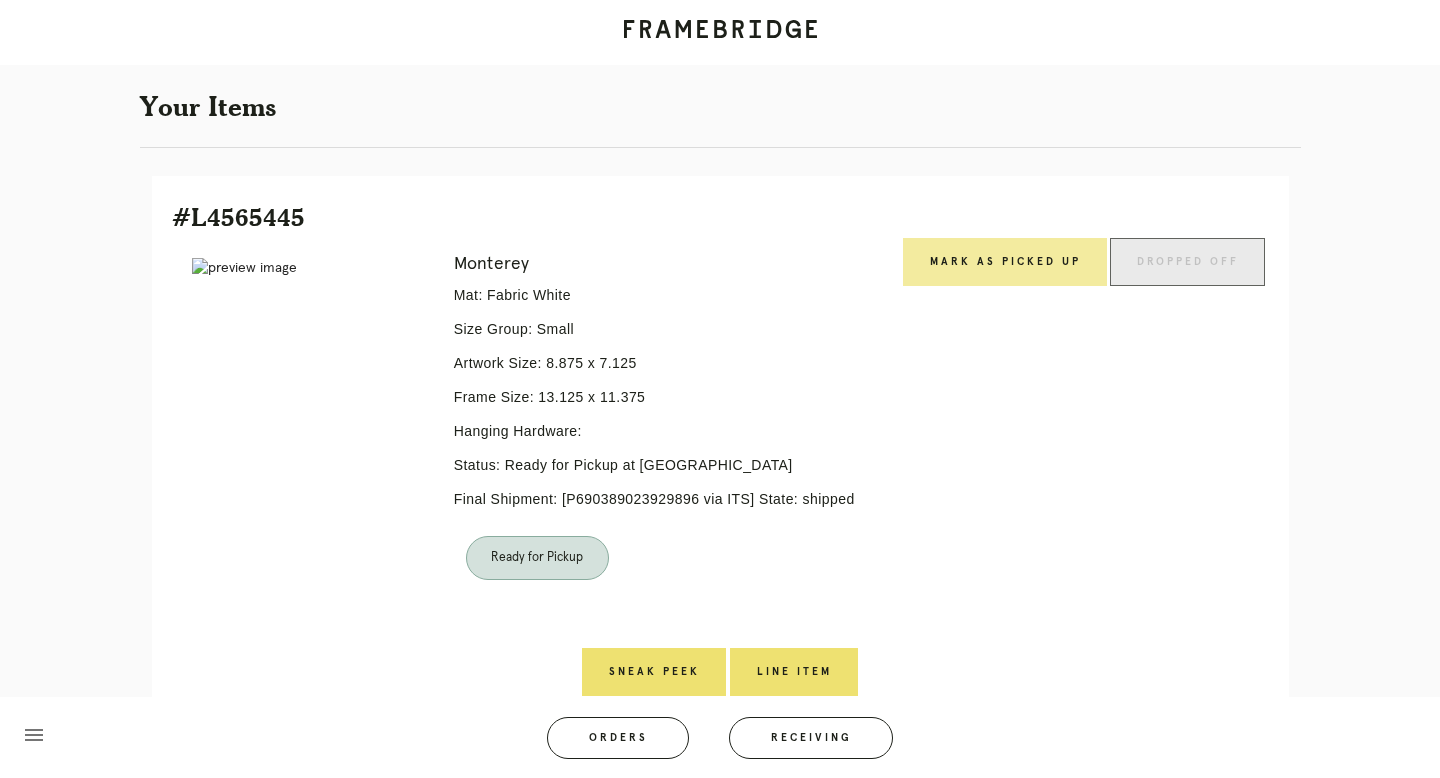 click on "Mark as Picked Up" at bounding box center (1005, 262) 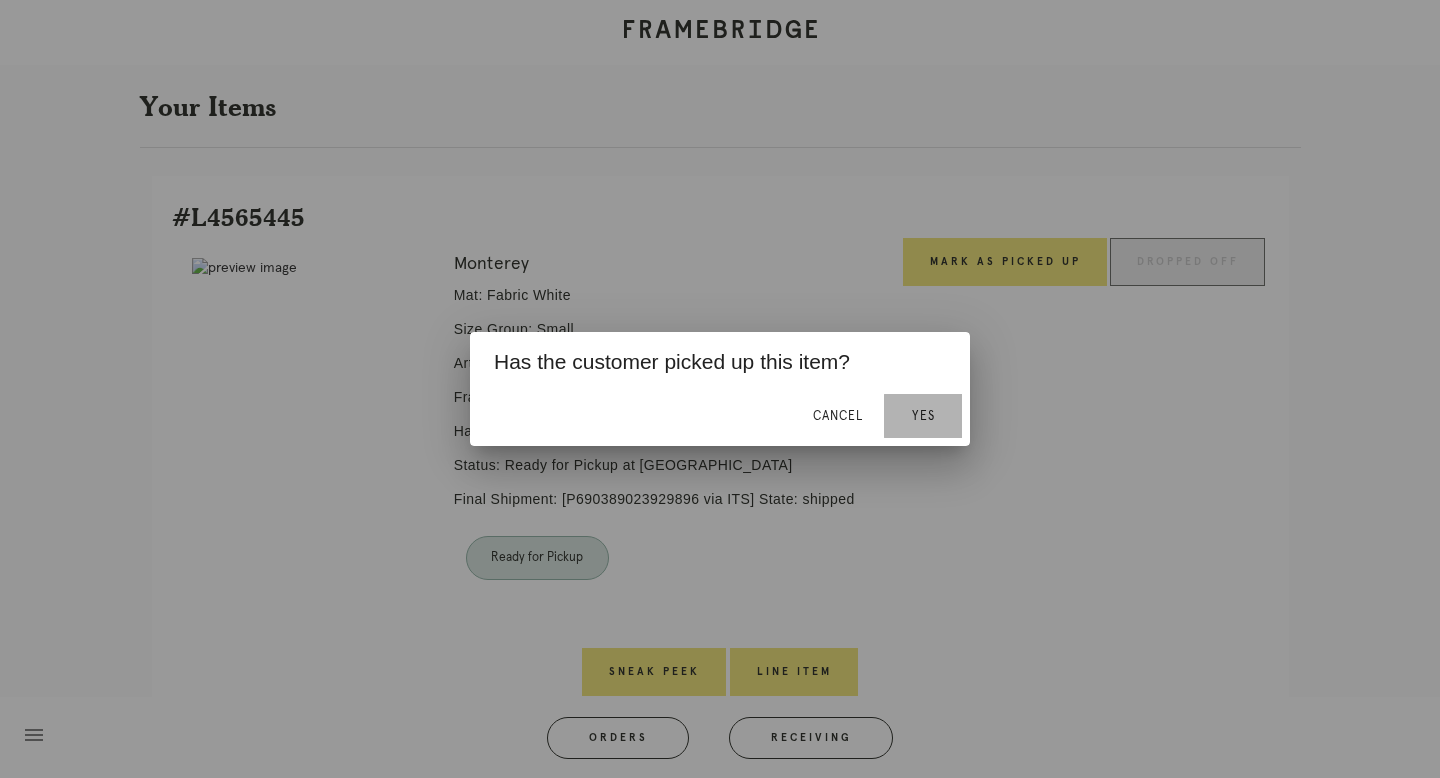 click on "Yes" at bounding box center (923, 416) 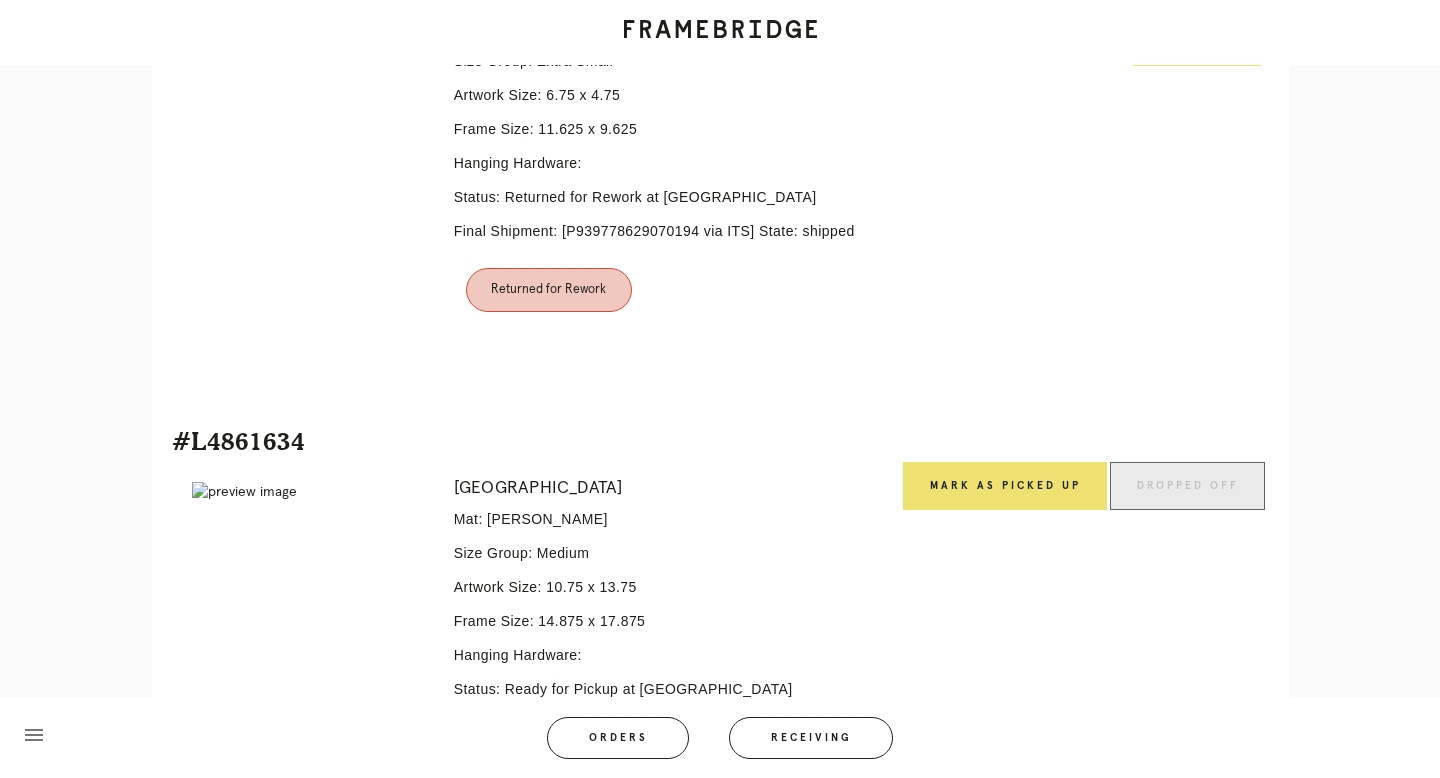 scroll, scrollTop: 1371, scrollLeft: 0, axis: vertical 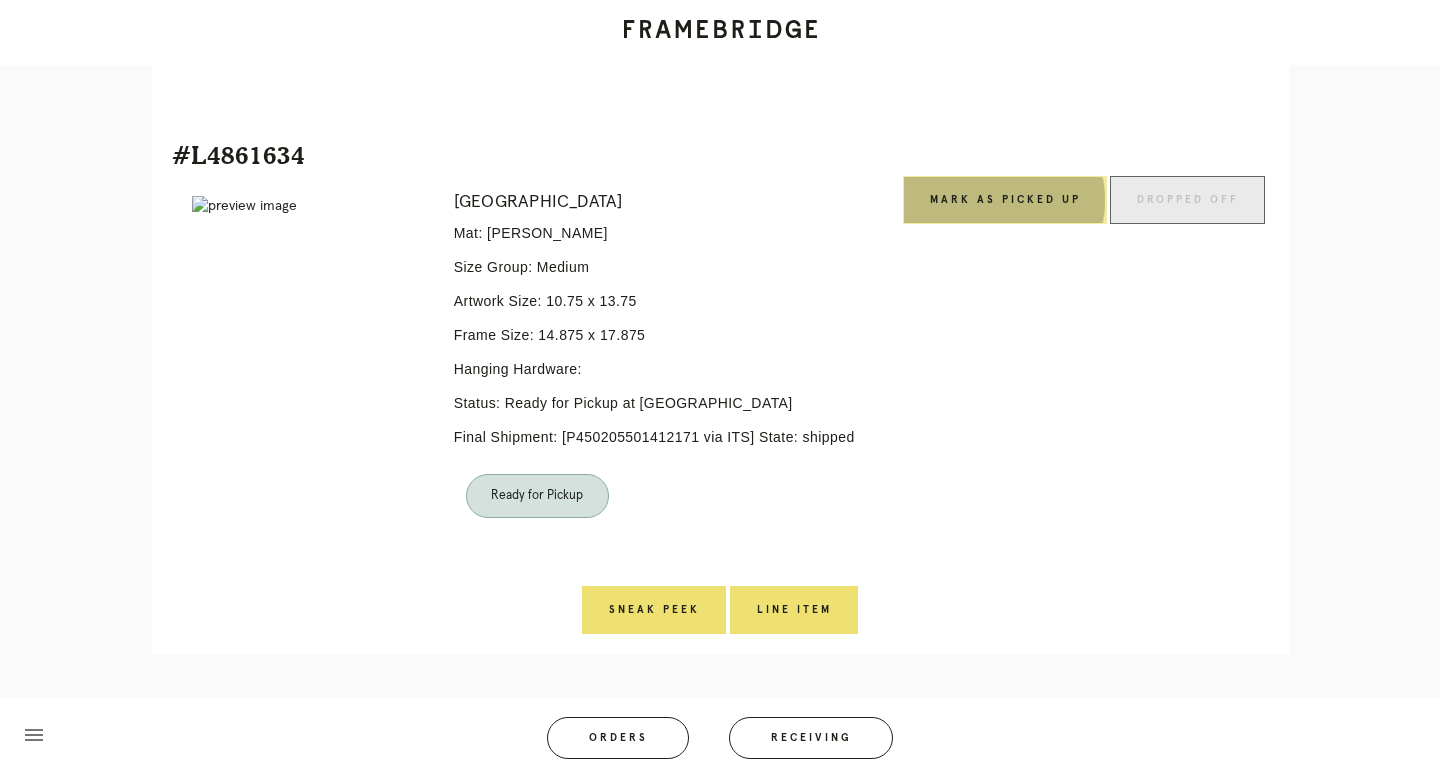 click on "Mark as Picked Up" at bounding box center [1005, 200] 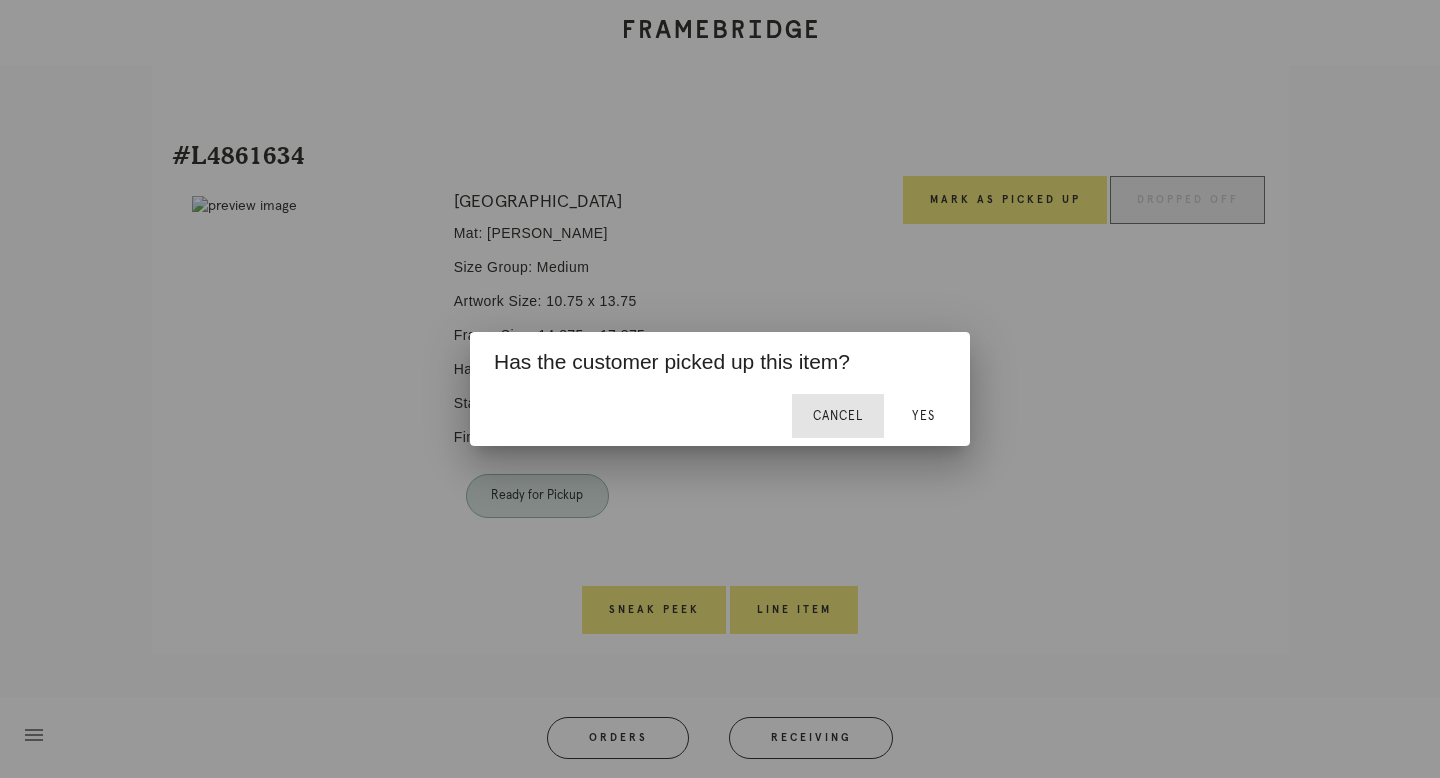 click on "Cancel" at bounding box center [838, 416] 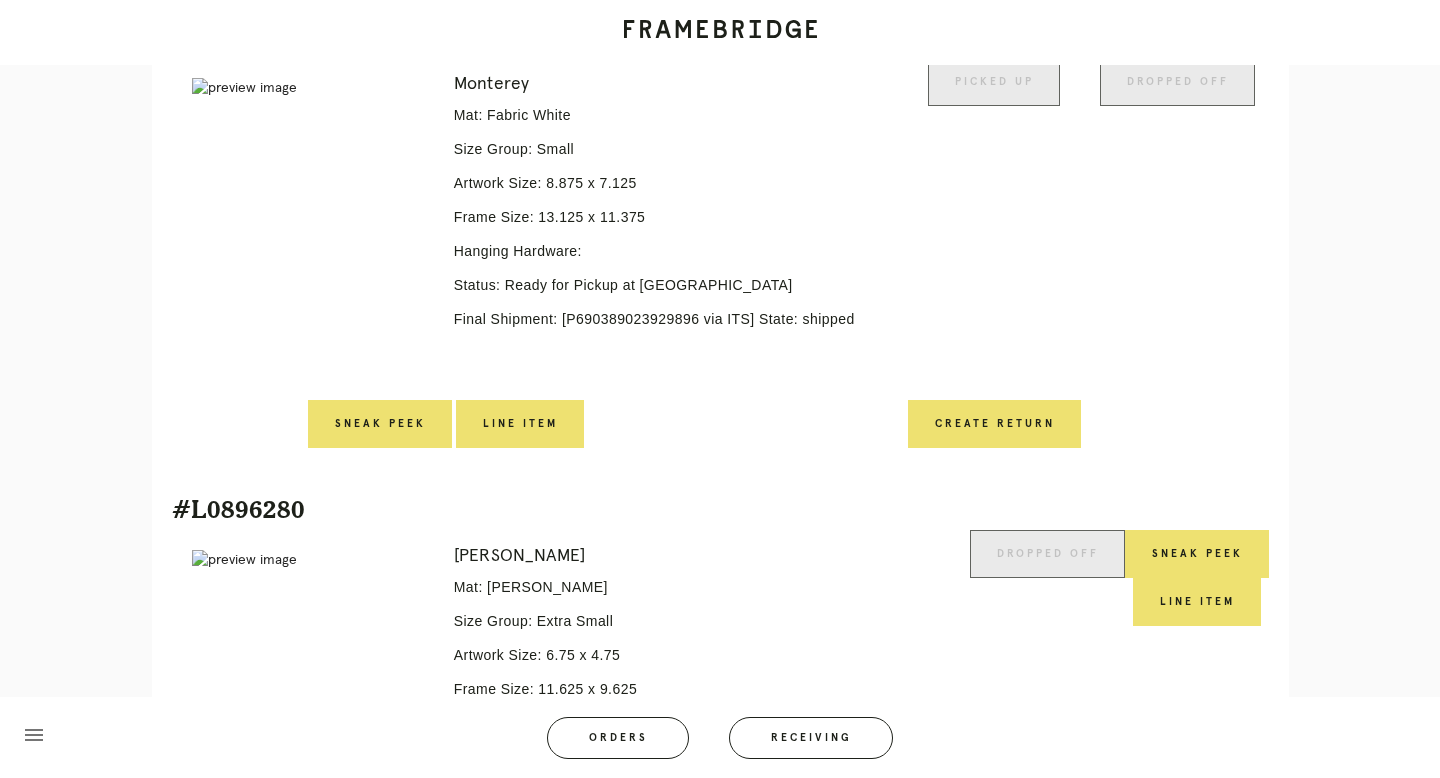 scroll, scrollTop: 1371, scrollLeft: 0, axis: vertical 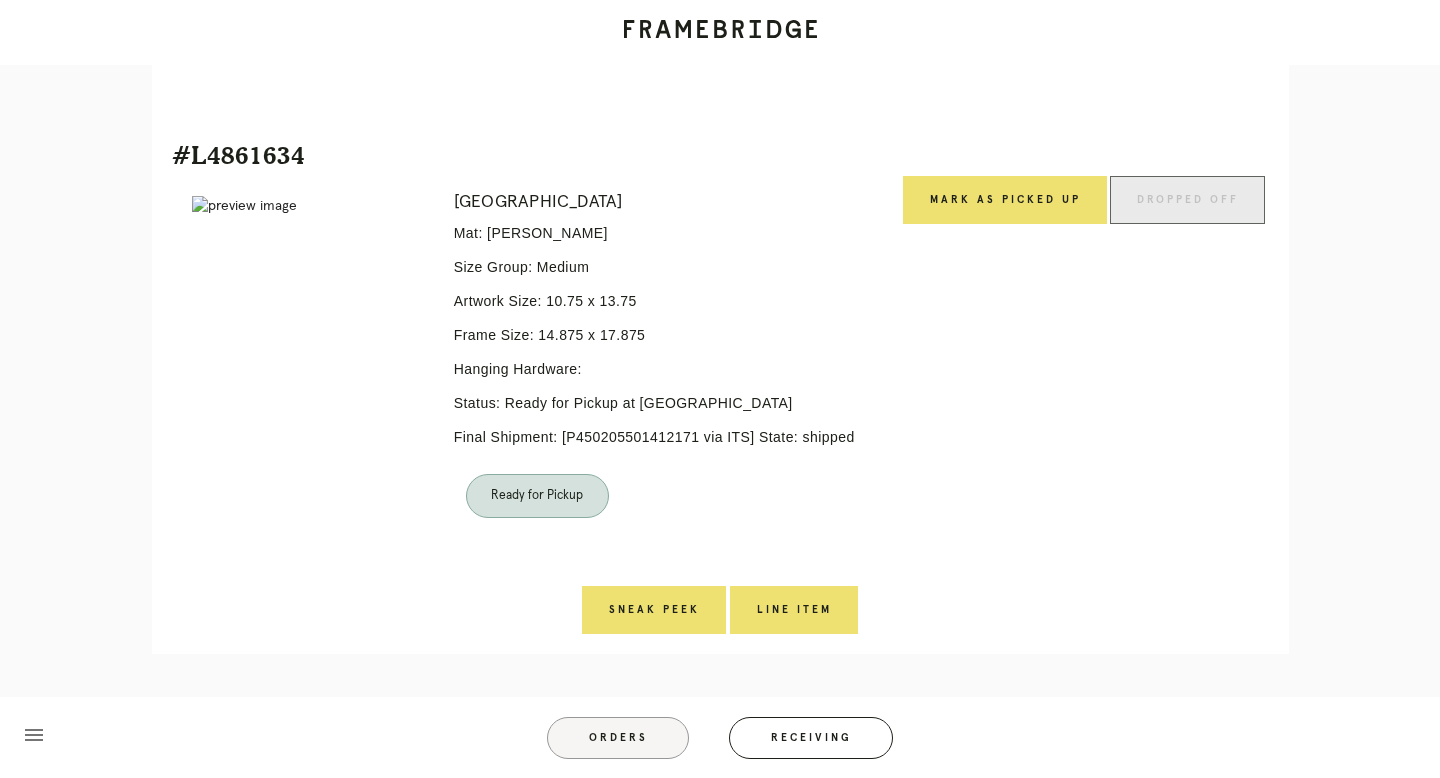 click on "Orders" at bounding box center [618, 738] 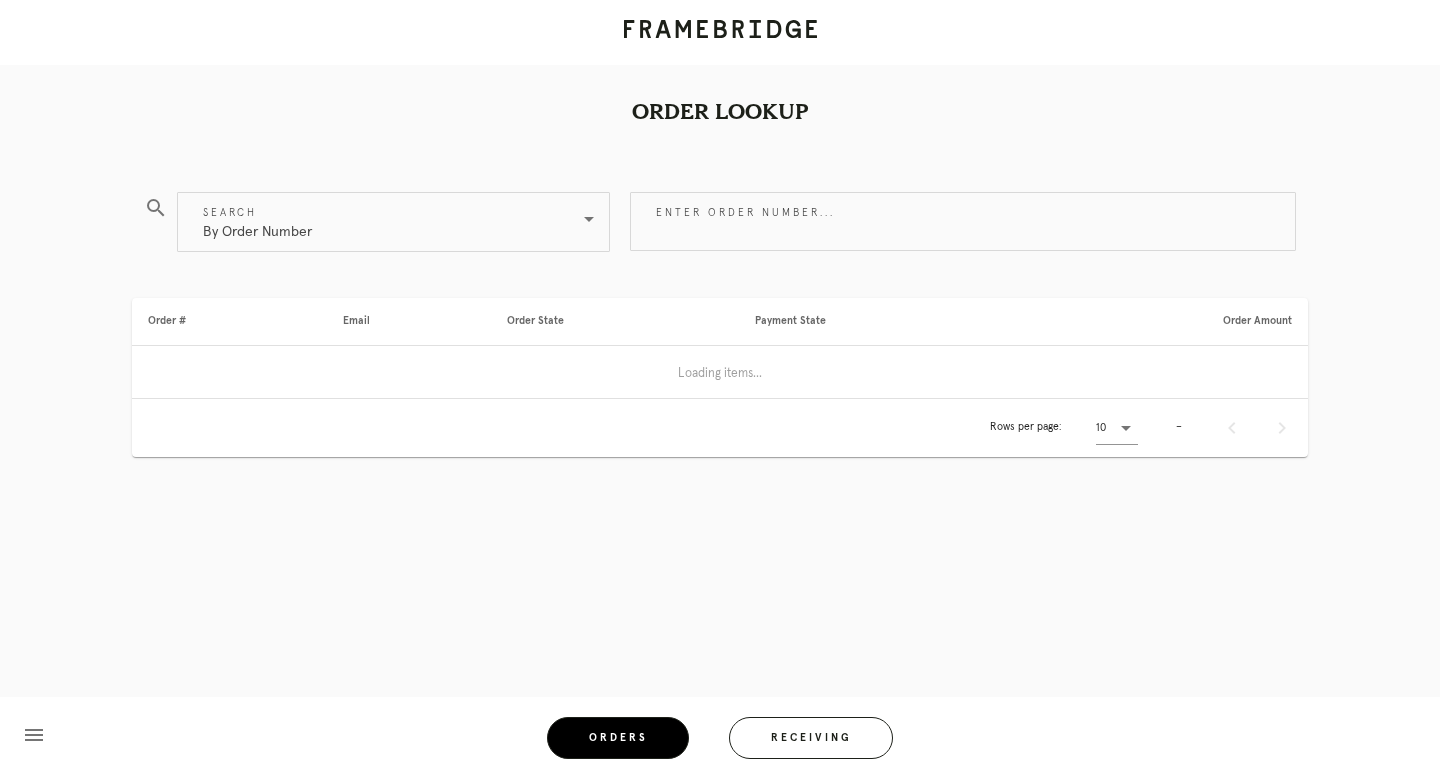 scroll, scrollTop: 0, scrollLeft: 0, axis: both 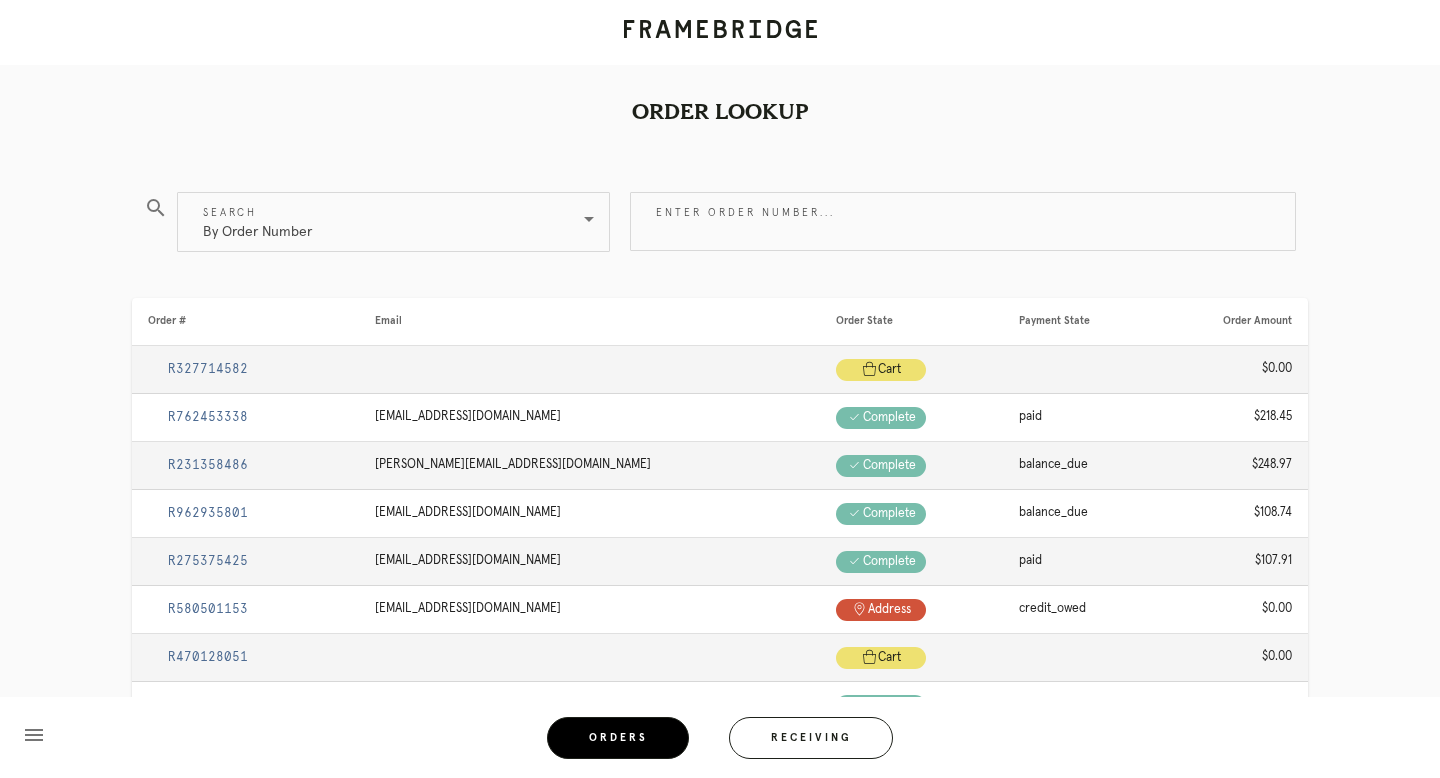 click on "Enter order number..." at bounding box center [963, 232] 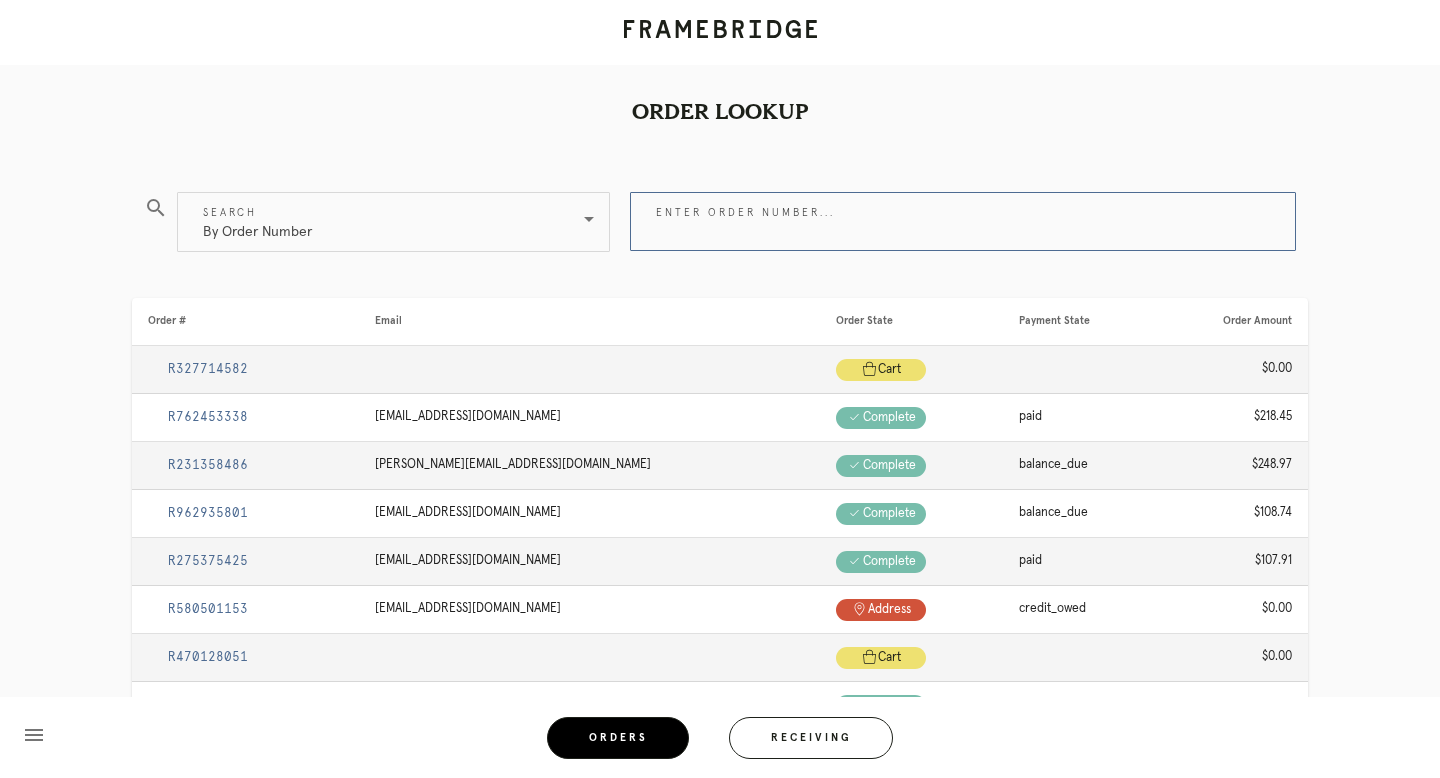 click on "Enter order number..." at bounding box center [963, 221] 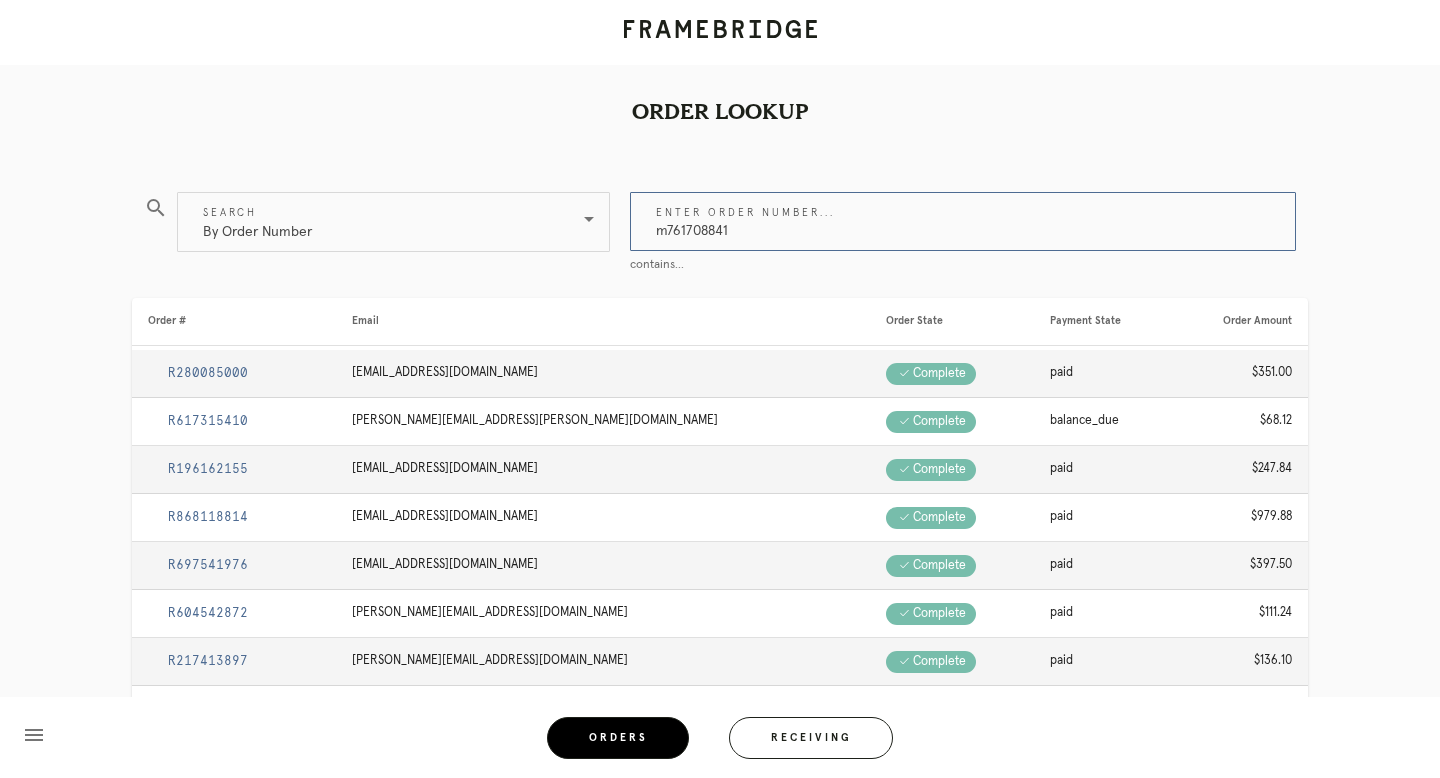 type on "m761708841" 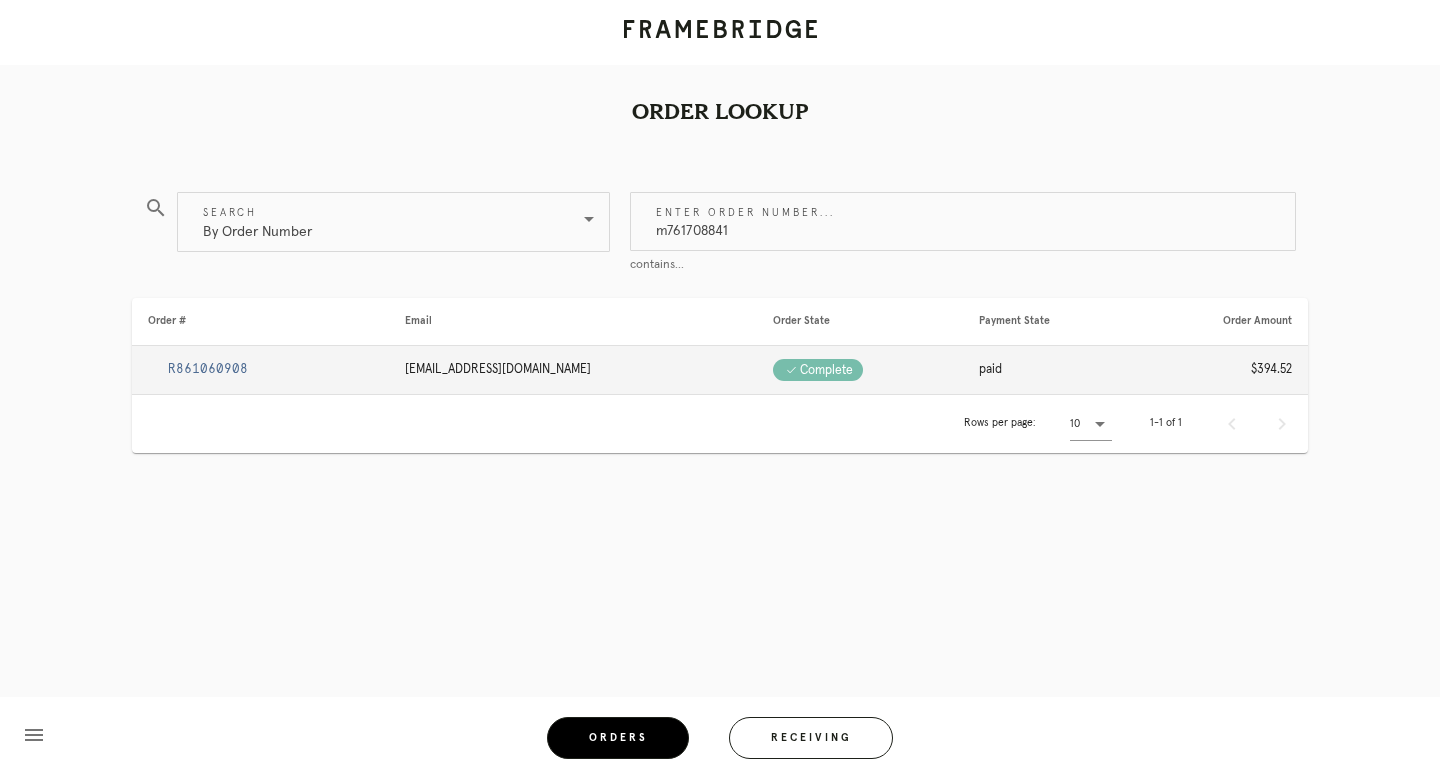 click on "R861060908" at bounding box center [208, 369] 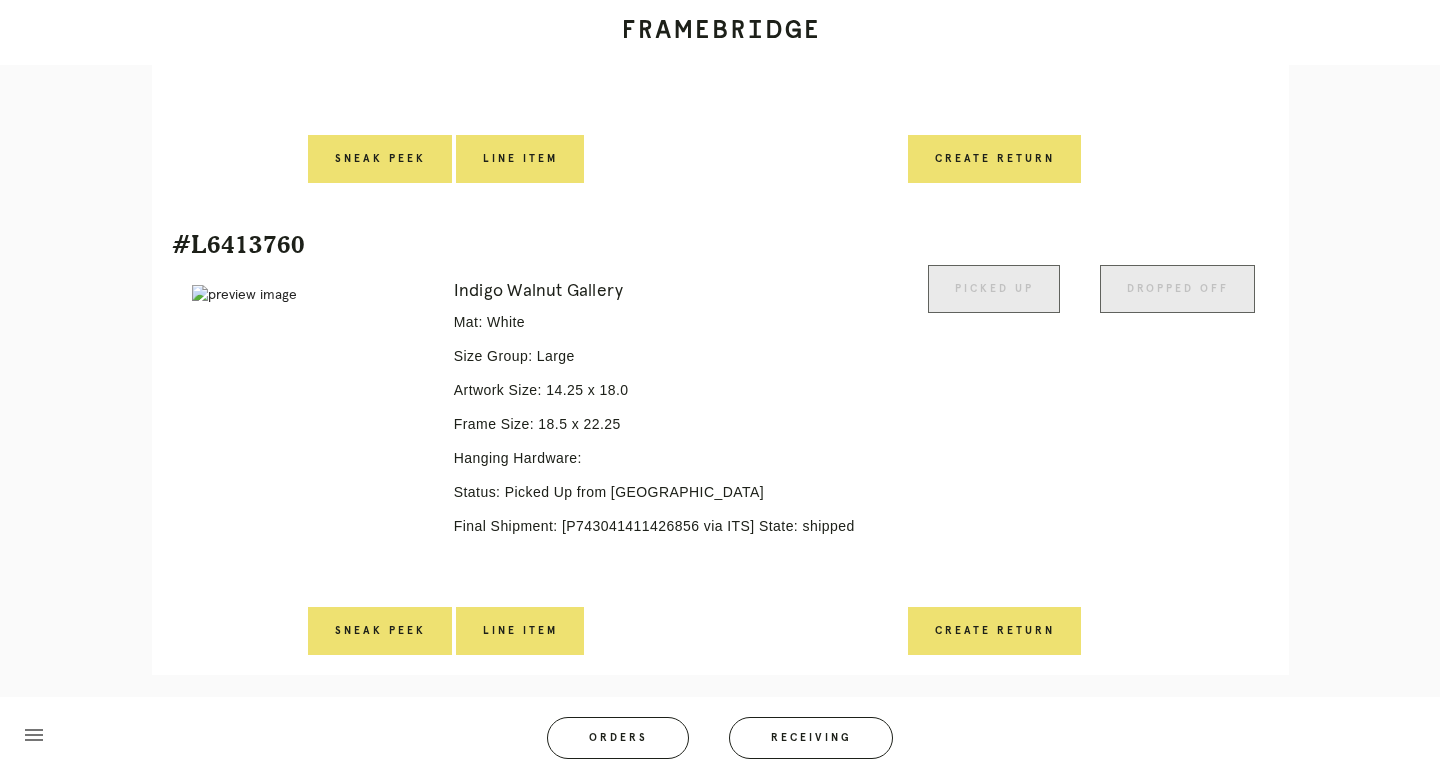 scroll, scrollTop: 824, scrollLeft: 0, axis: vertical 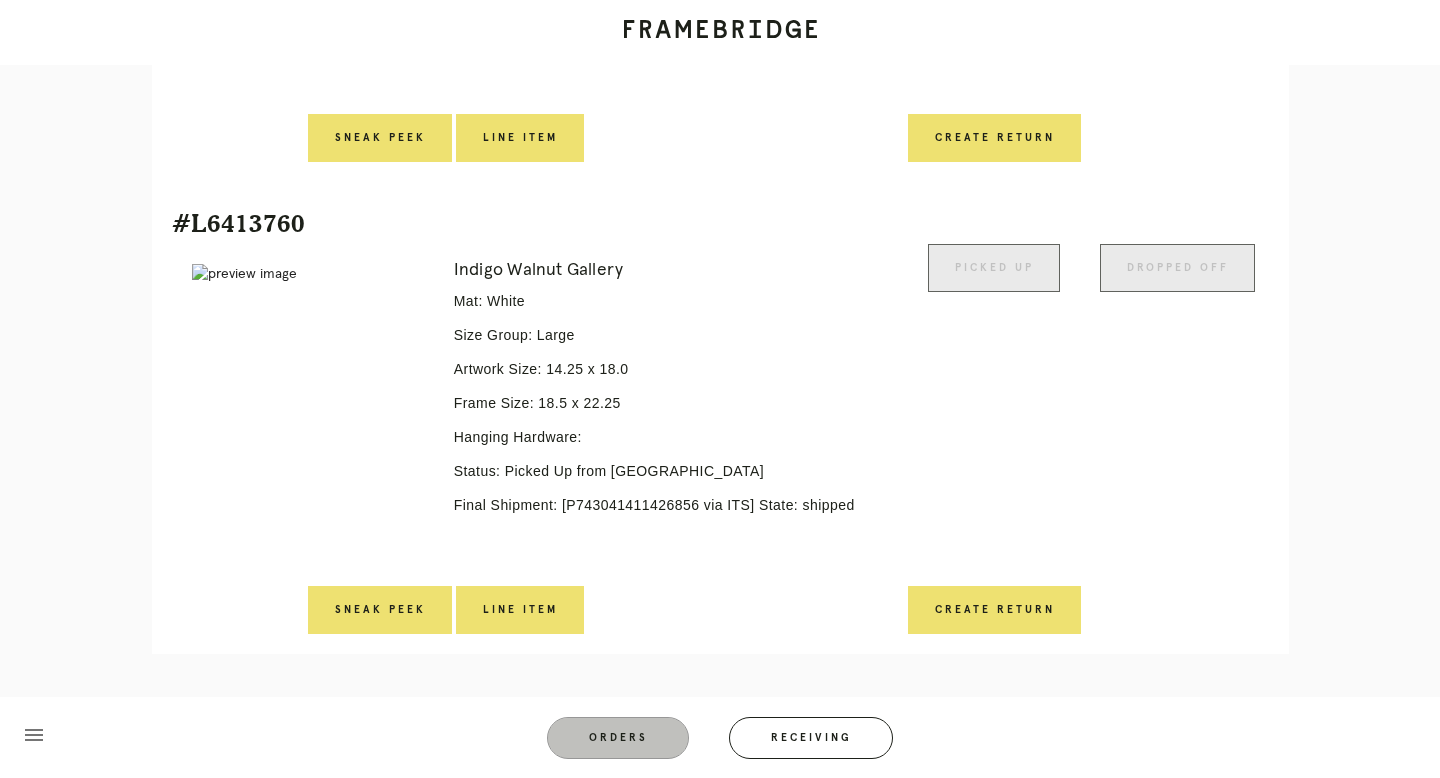 click on "Orders" at bounding box center (618, 738) 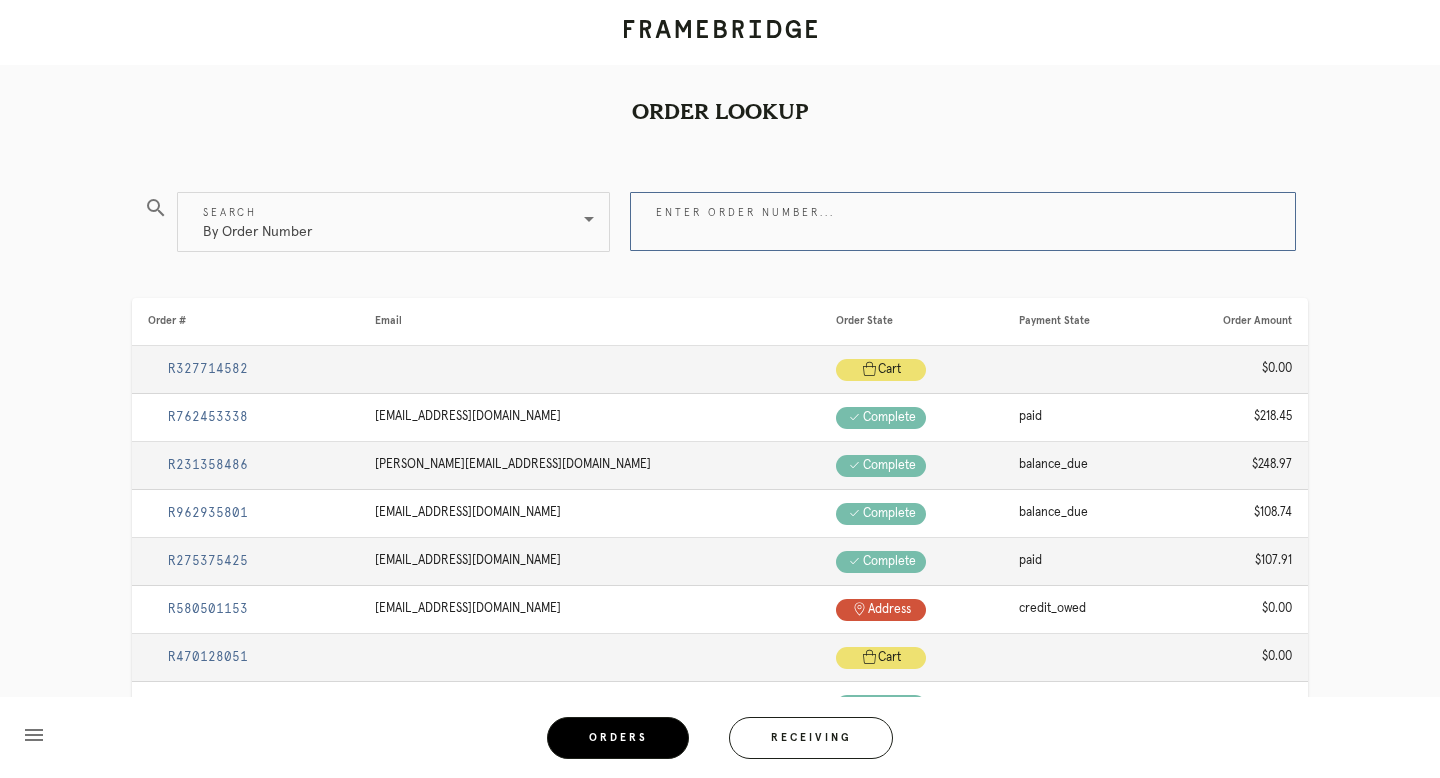 click on "Enter order number..." at bounding box center [963, 221] 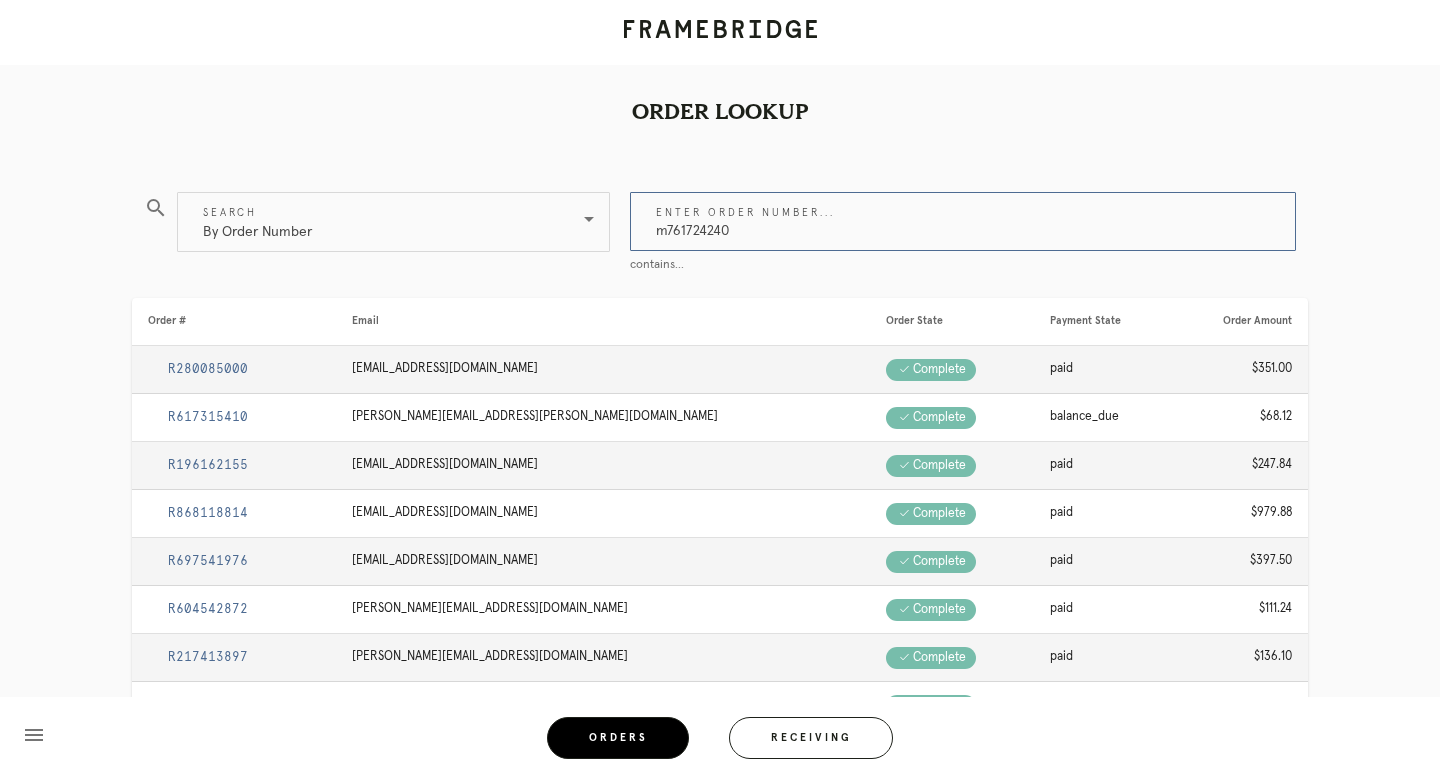 type on "m761724240" 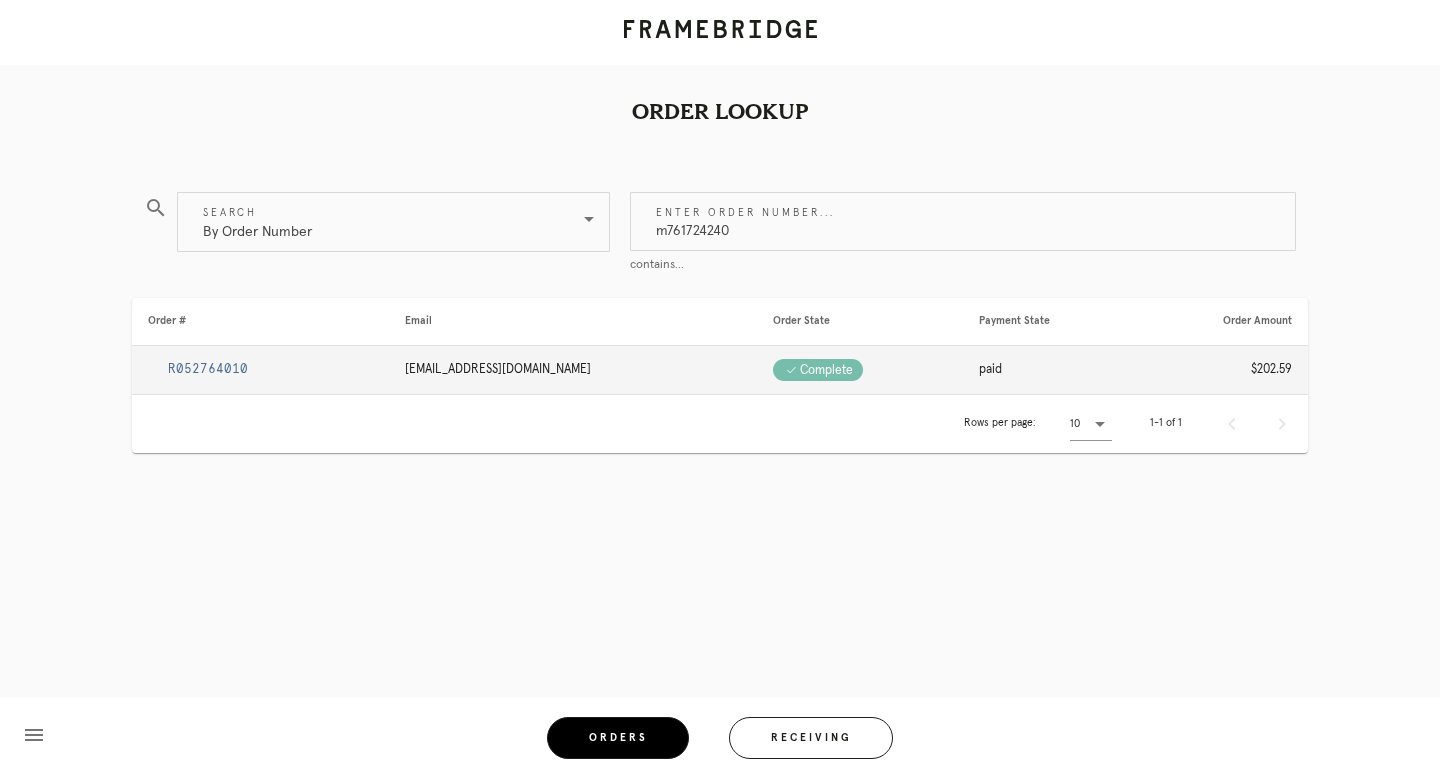 click on "R052764010" at bounding box center (260, 370) 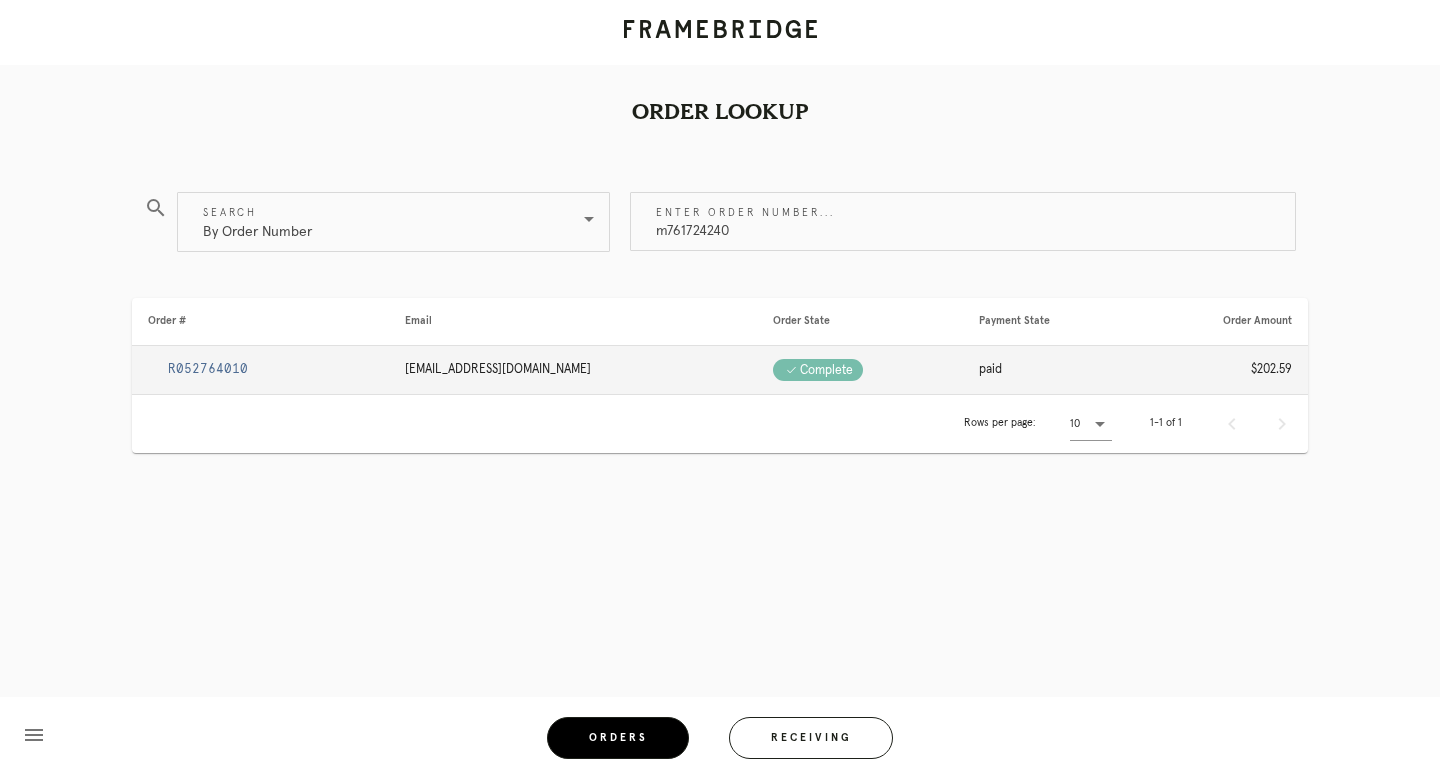 click on "R052764010" at bounding box center [208, 369] 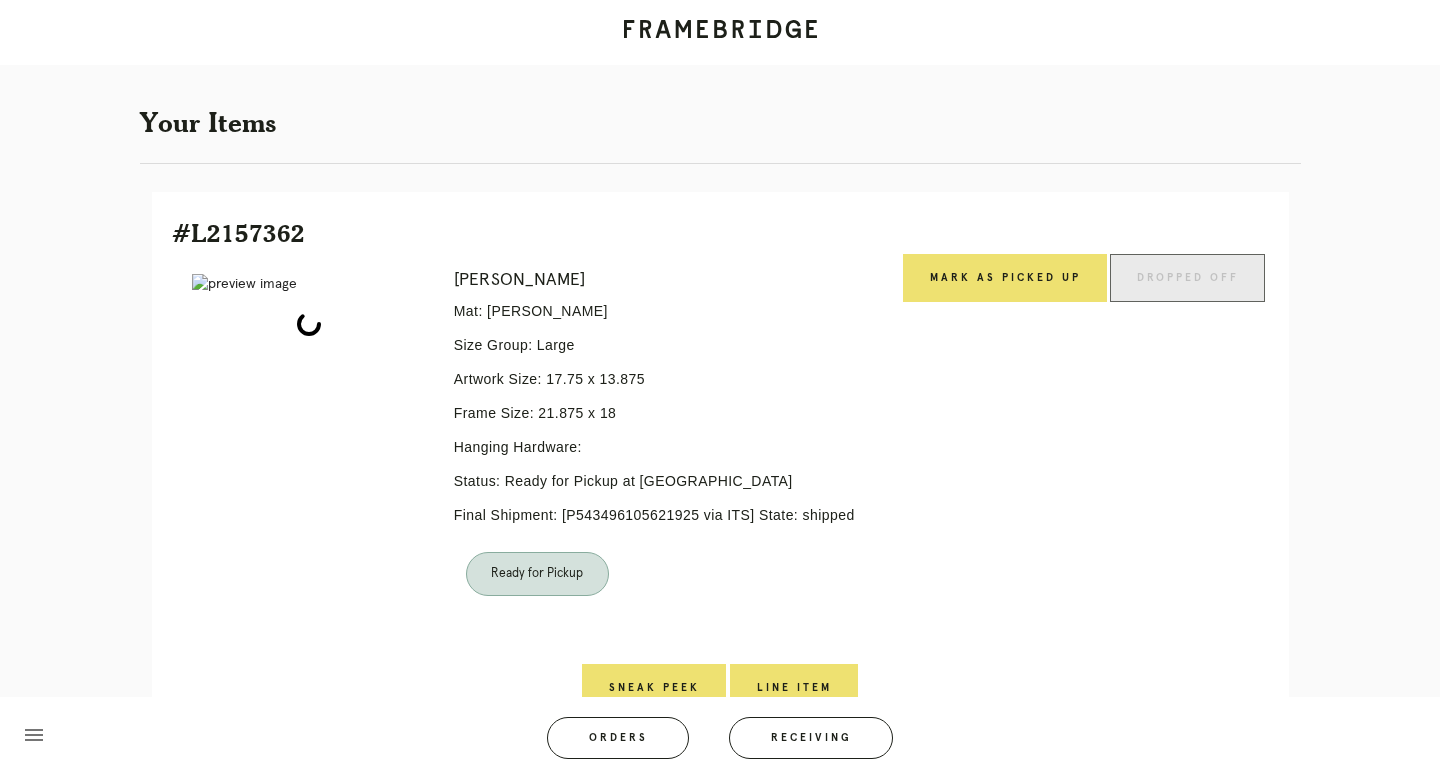 scroll, scrollTop: 419, scrollLeft: 0, axis: vertical 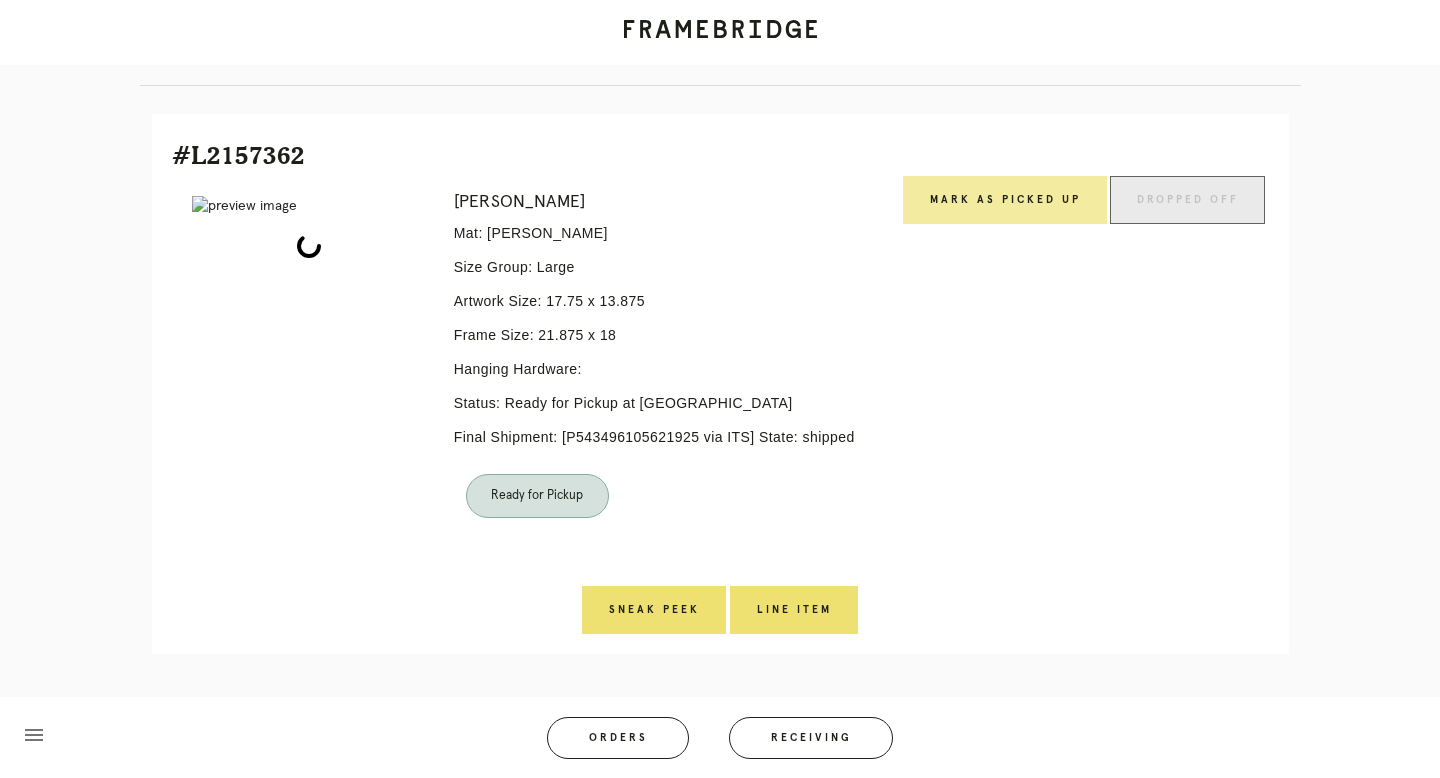 click on "Mark as Picked Up" at bounding box center (1005, 200) 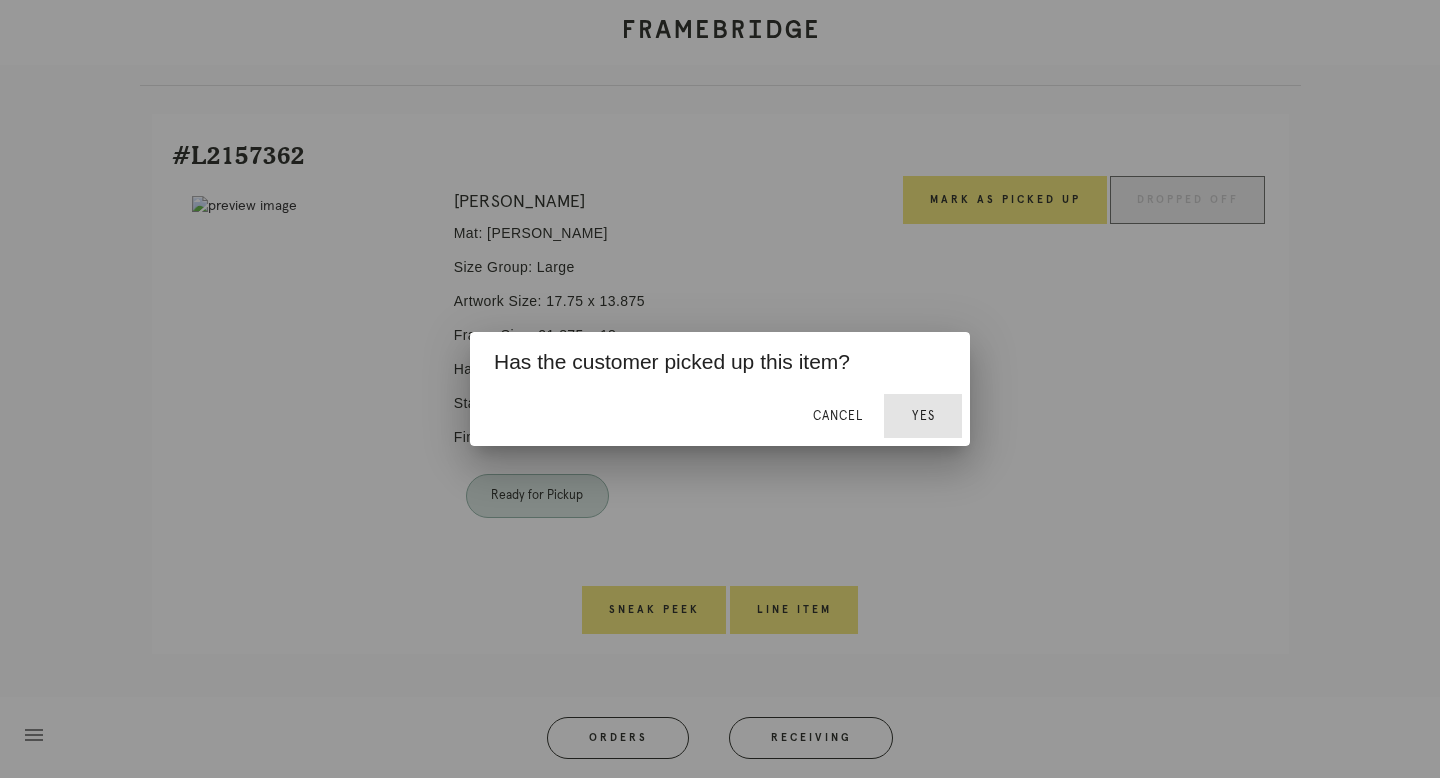 click on "Yes" at bounding box center [923, 416] 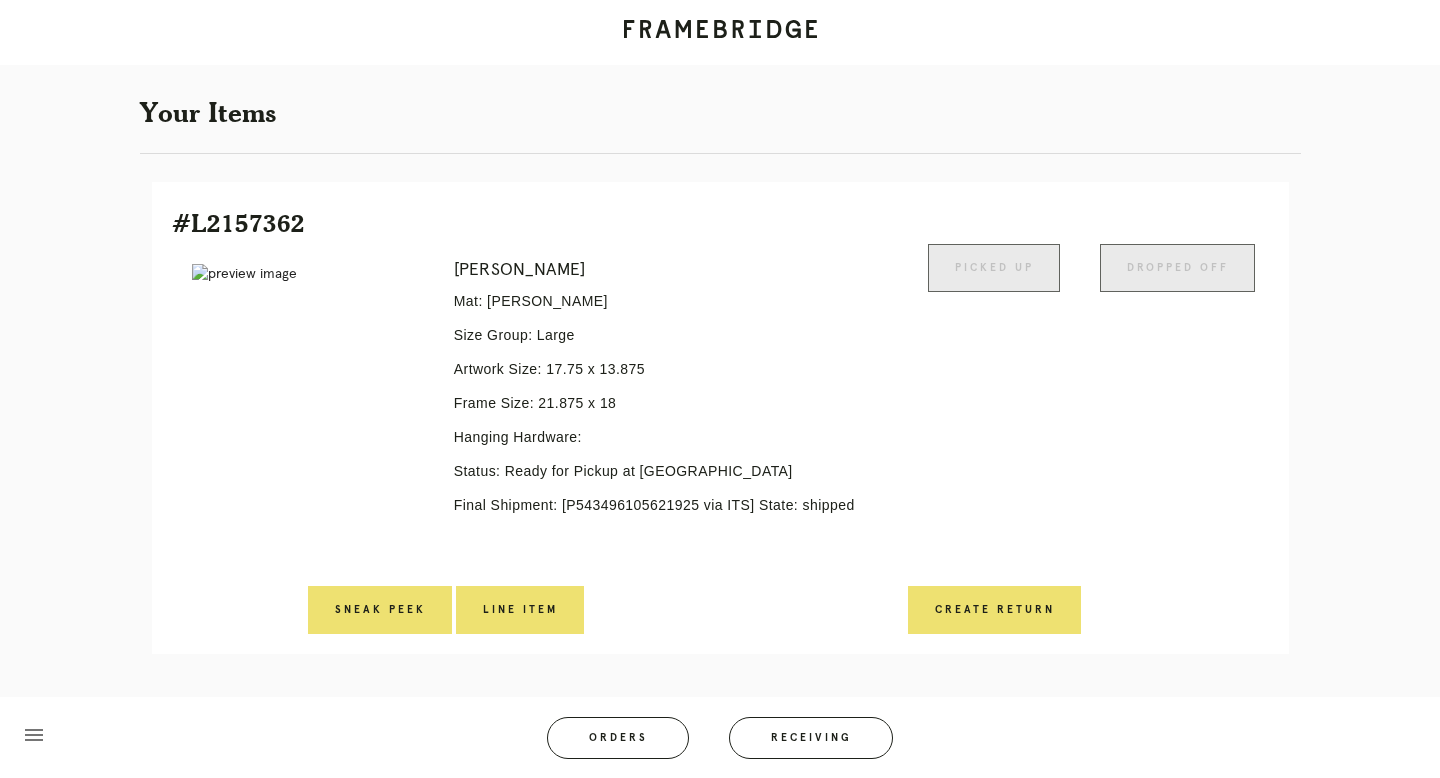 scroll, scrollTop: 351, scrollLeft: 0, axis: vertical 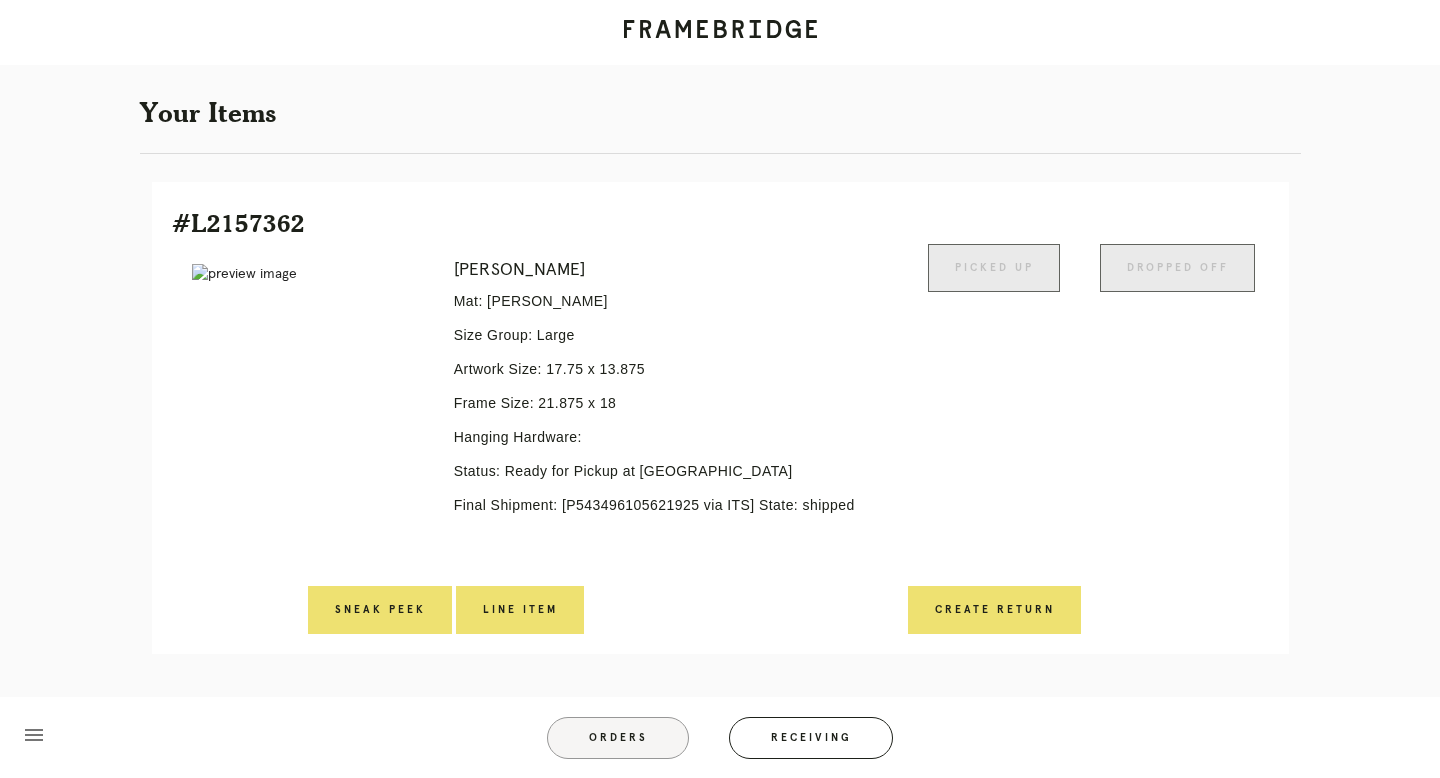 click on "Orders" at bounding box center (618, 738) 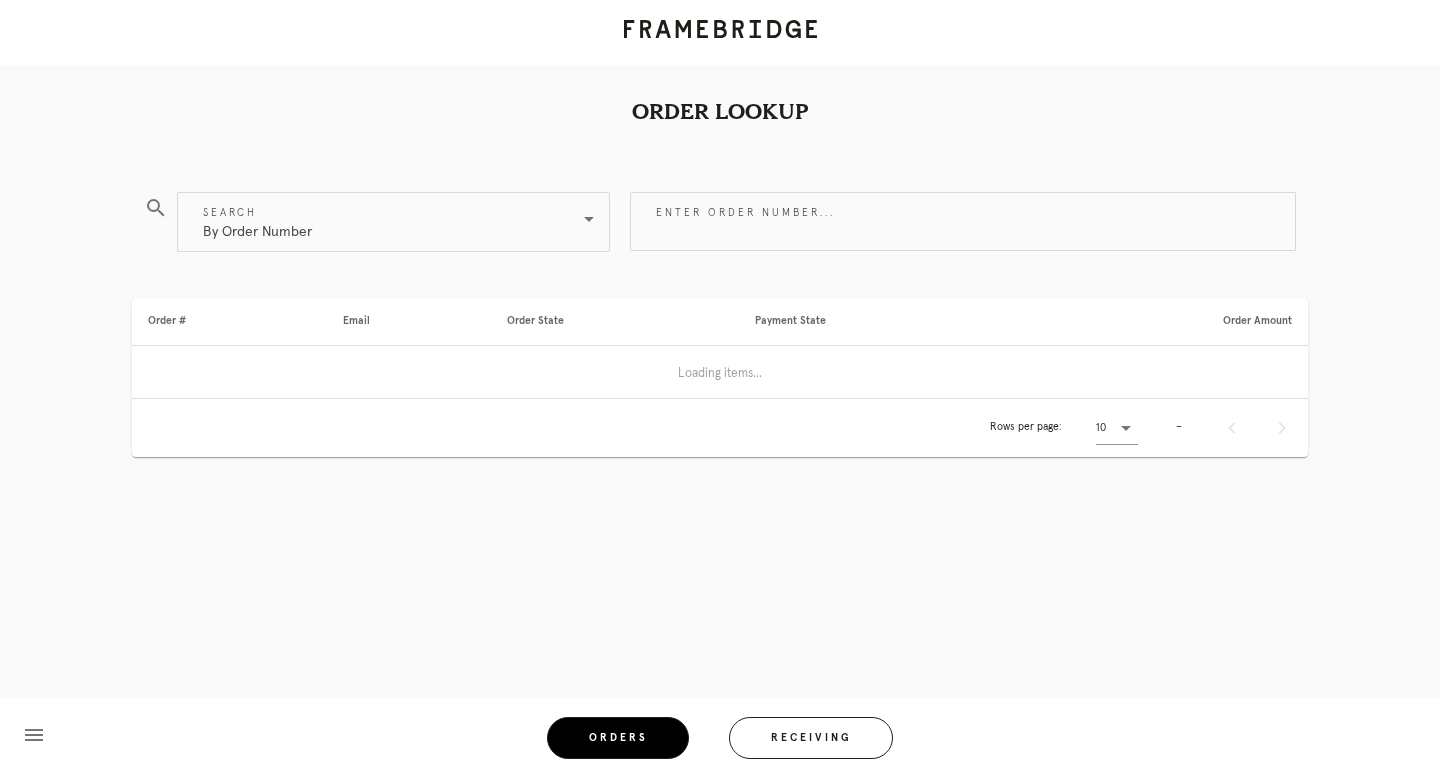 scroll, scrollTop: 0, scrollLeft: 0, axis: both 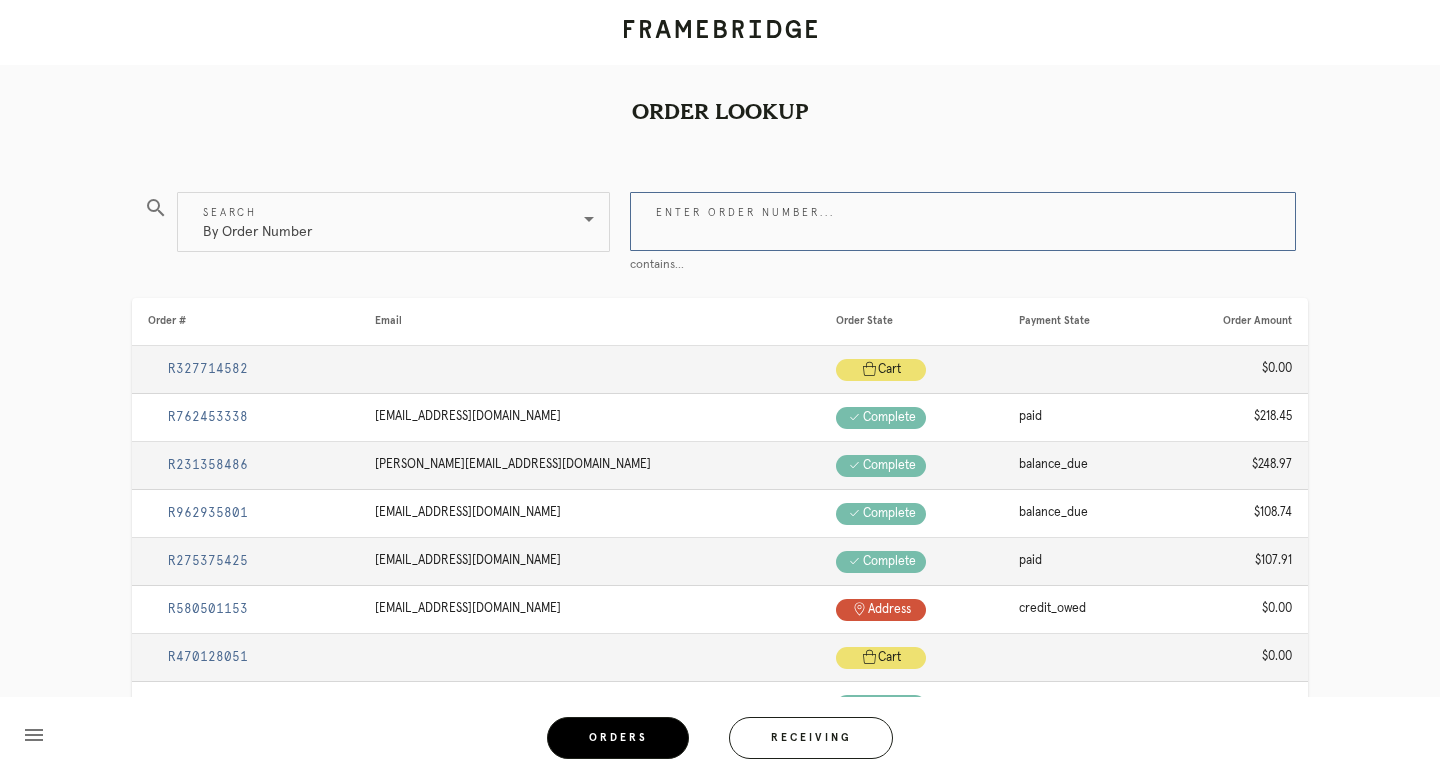 click on "Enter order number..." at bounding box center [963, 221] 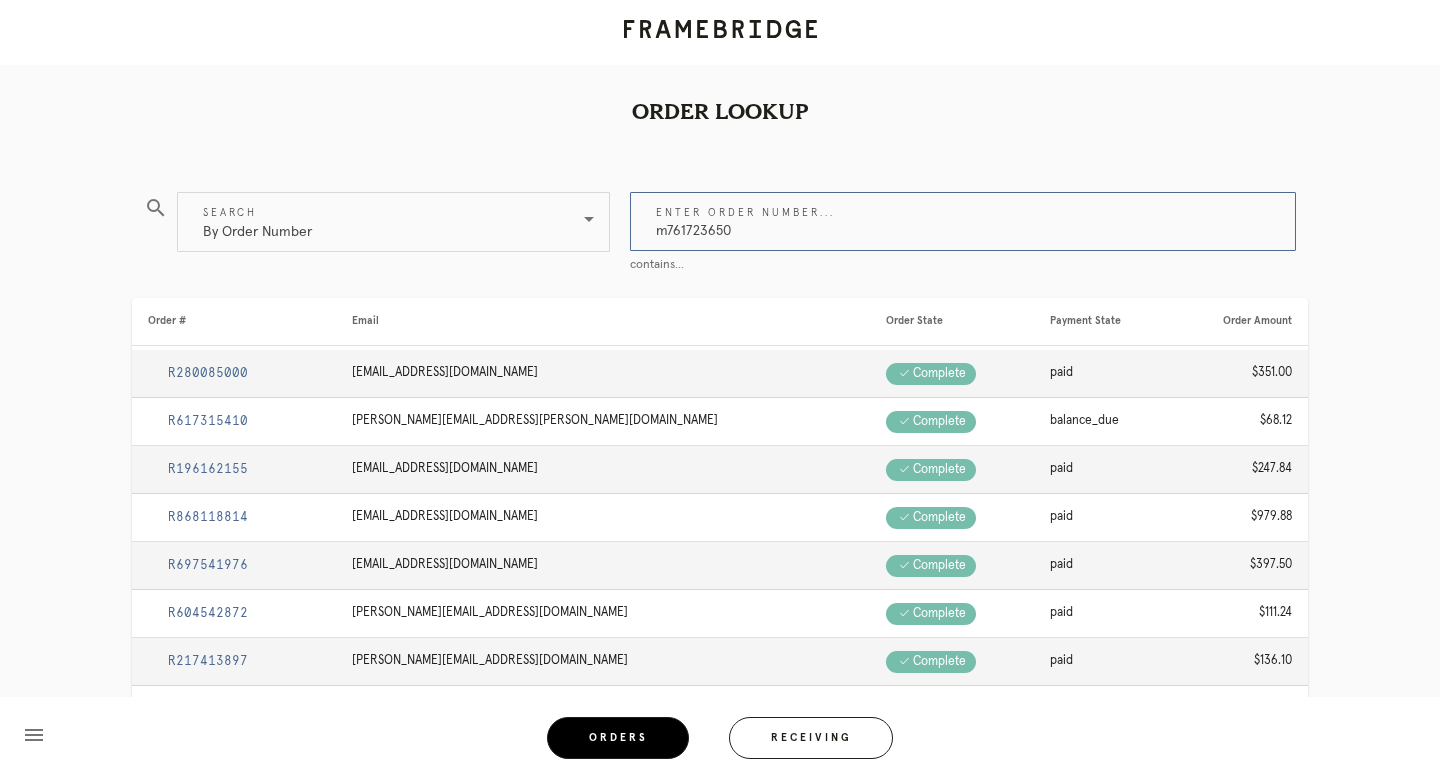 type on "m761723650" 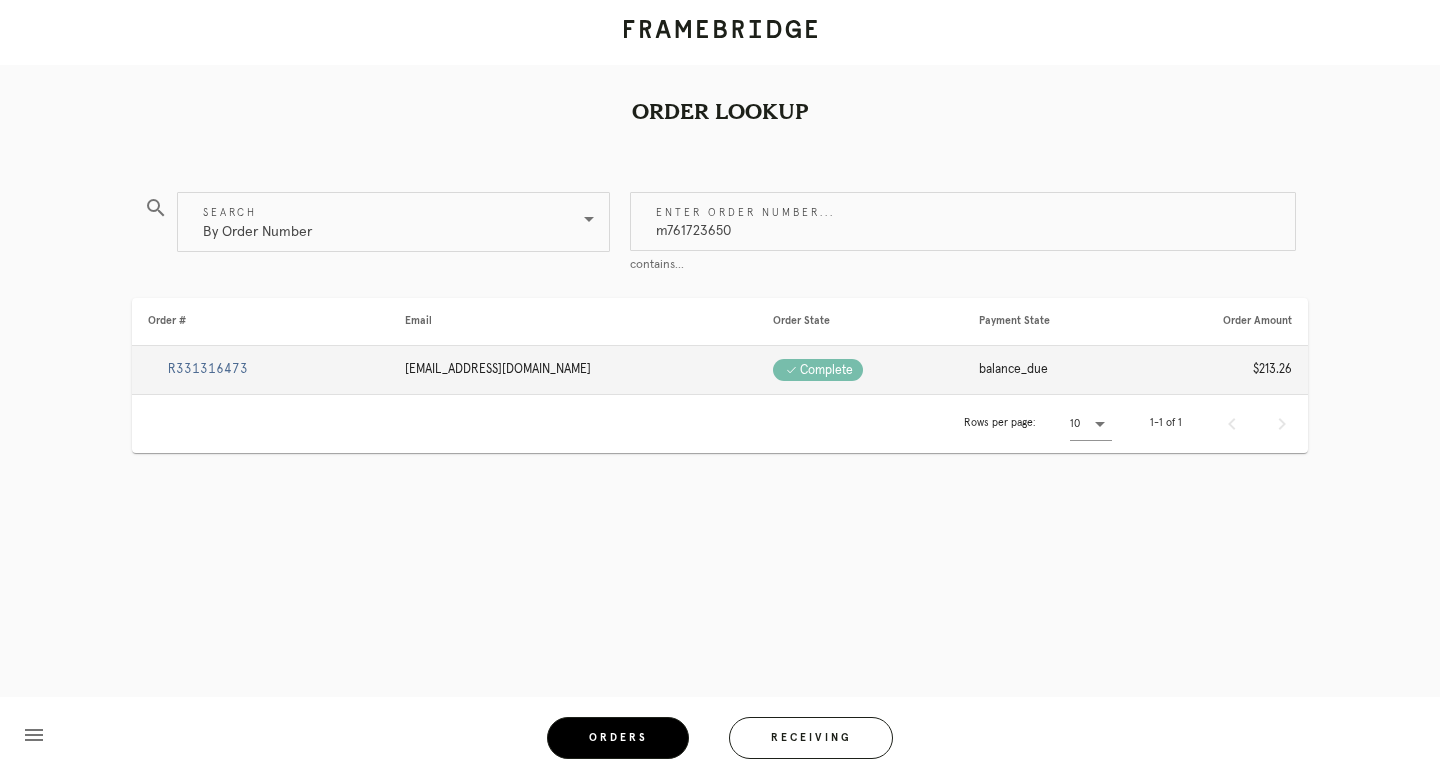 click on "R331316473" at bounding box center (208, 369) 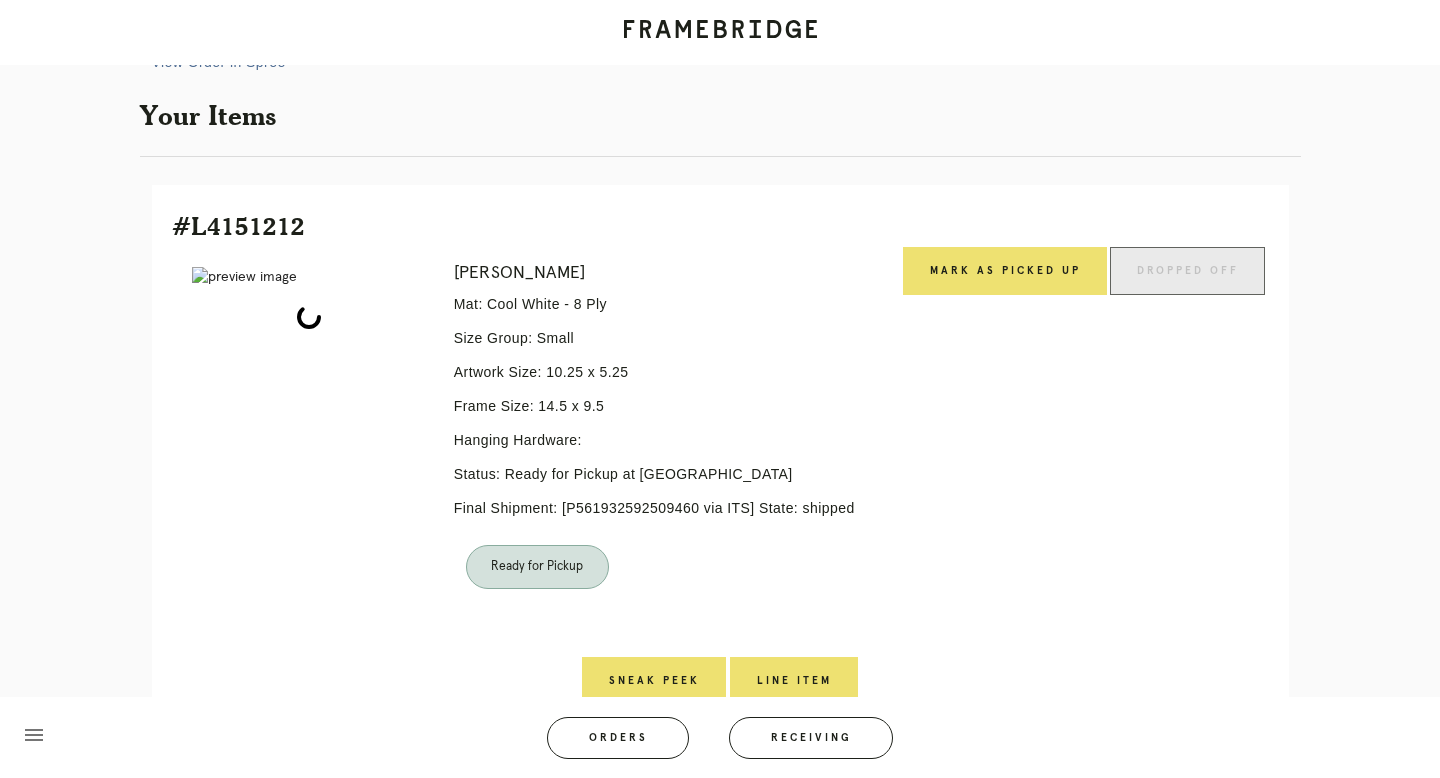 scroll, scrollTop: 398, scrollLeft: 0, axis: vertical 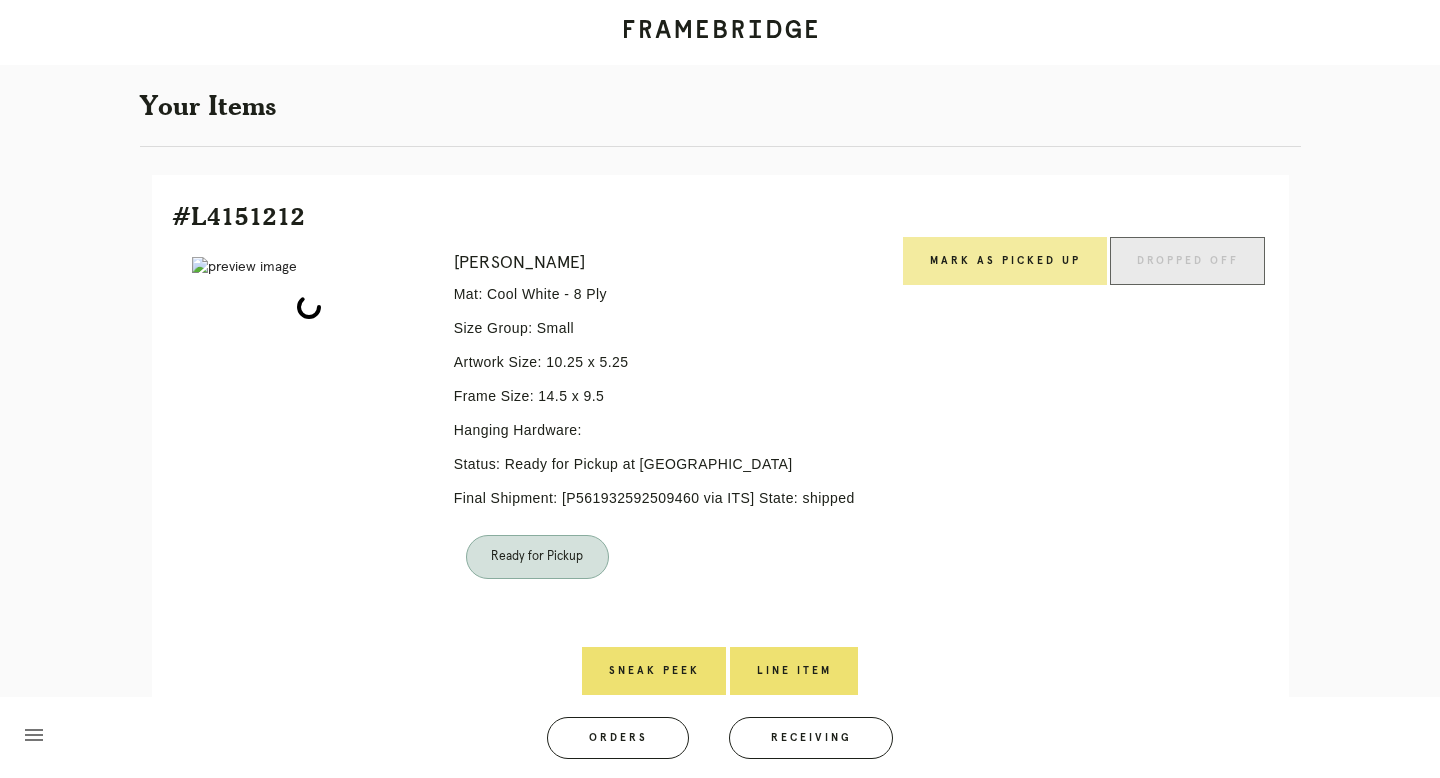 click on "Mark as Picked Up" at bounding box center [1005, 261] 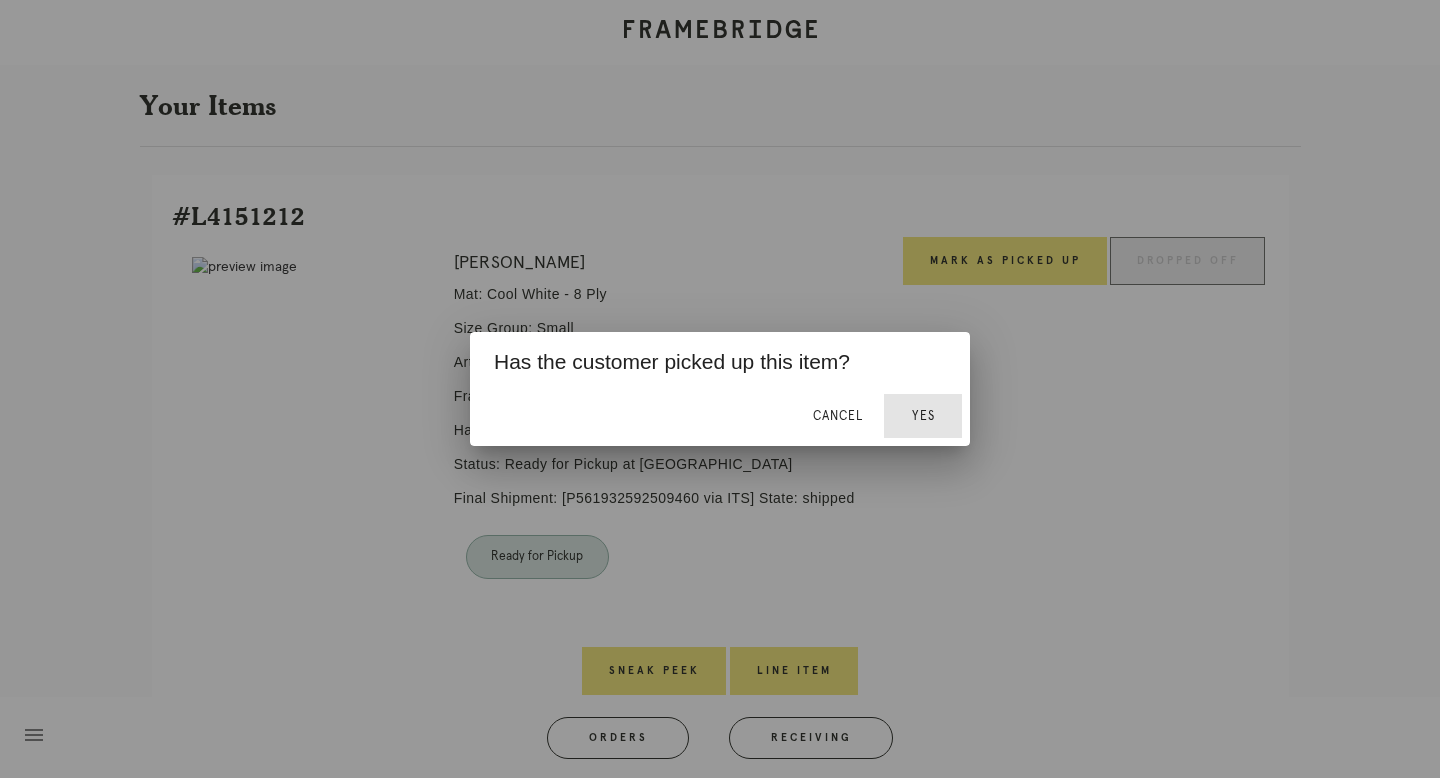 click on "Yes" at bounding box center [923, 416] 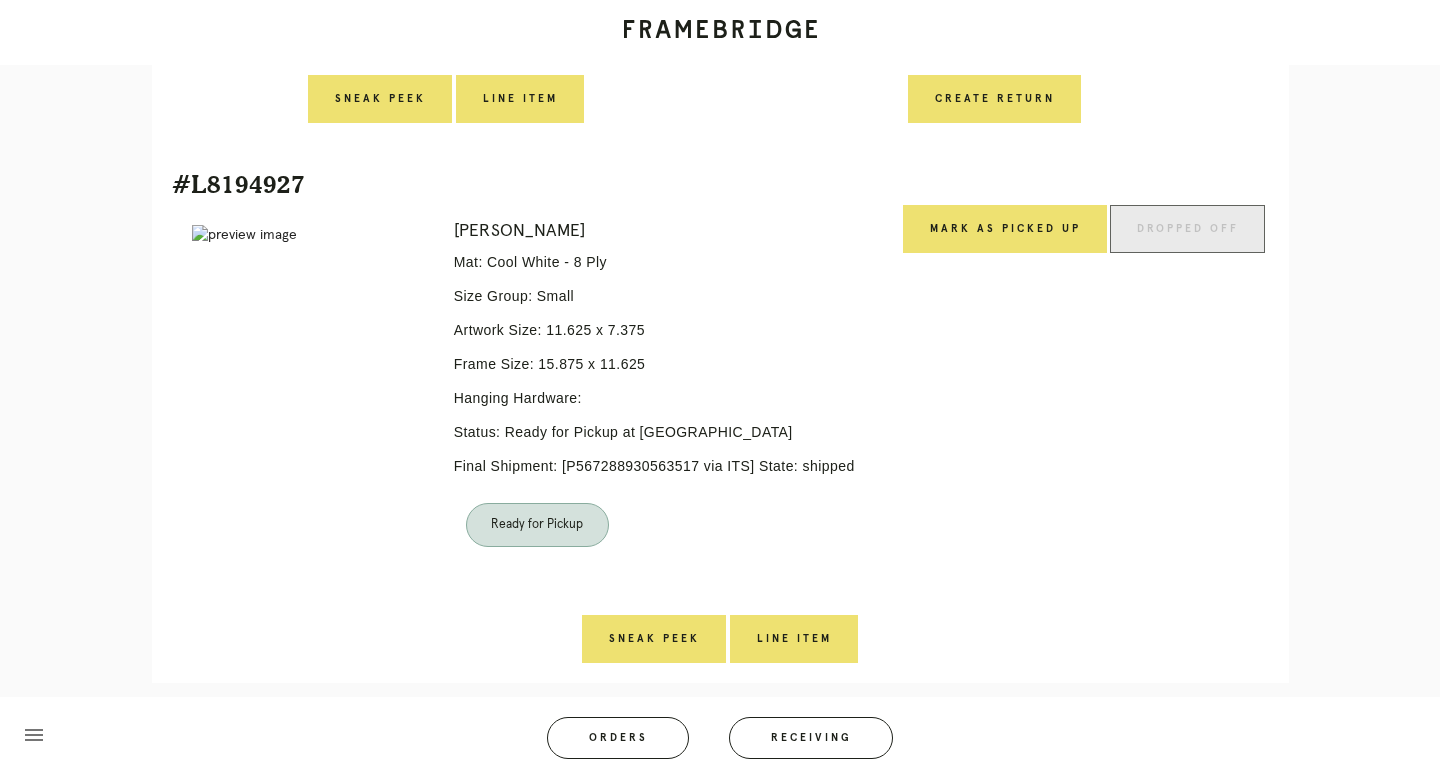 scroll, scrollTop: 931, scrollLeft: 0, axis: vertical 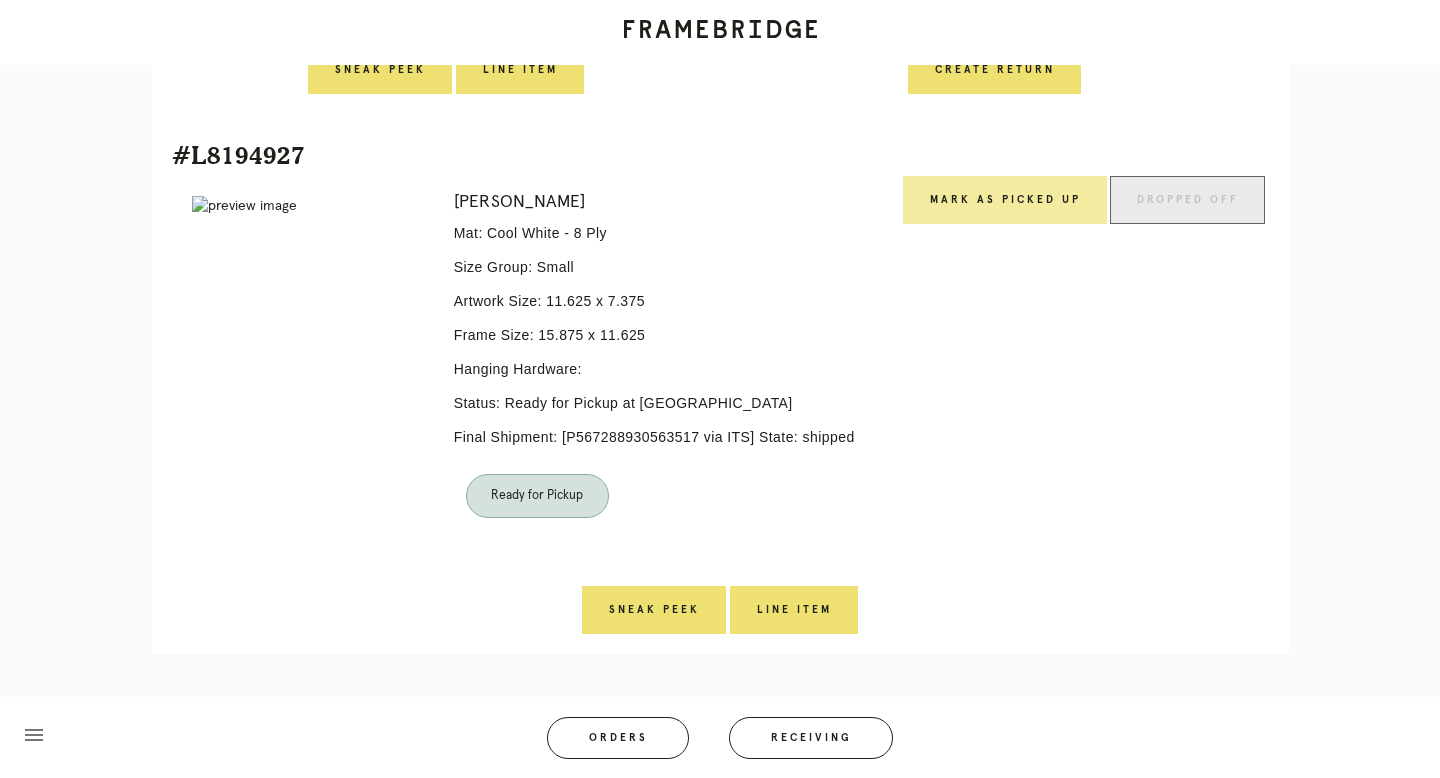click on "Mark as Picked Up" at bounding box center [1005, 200] 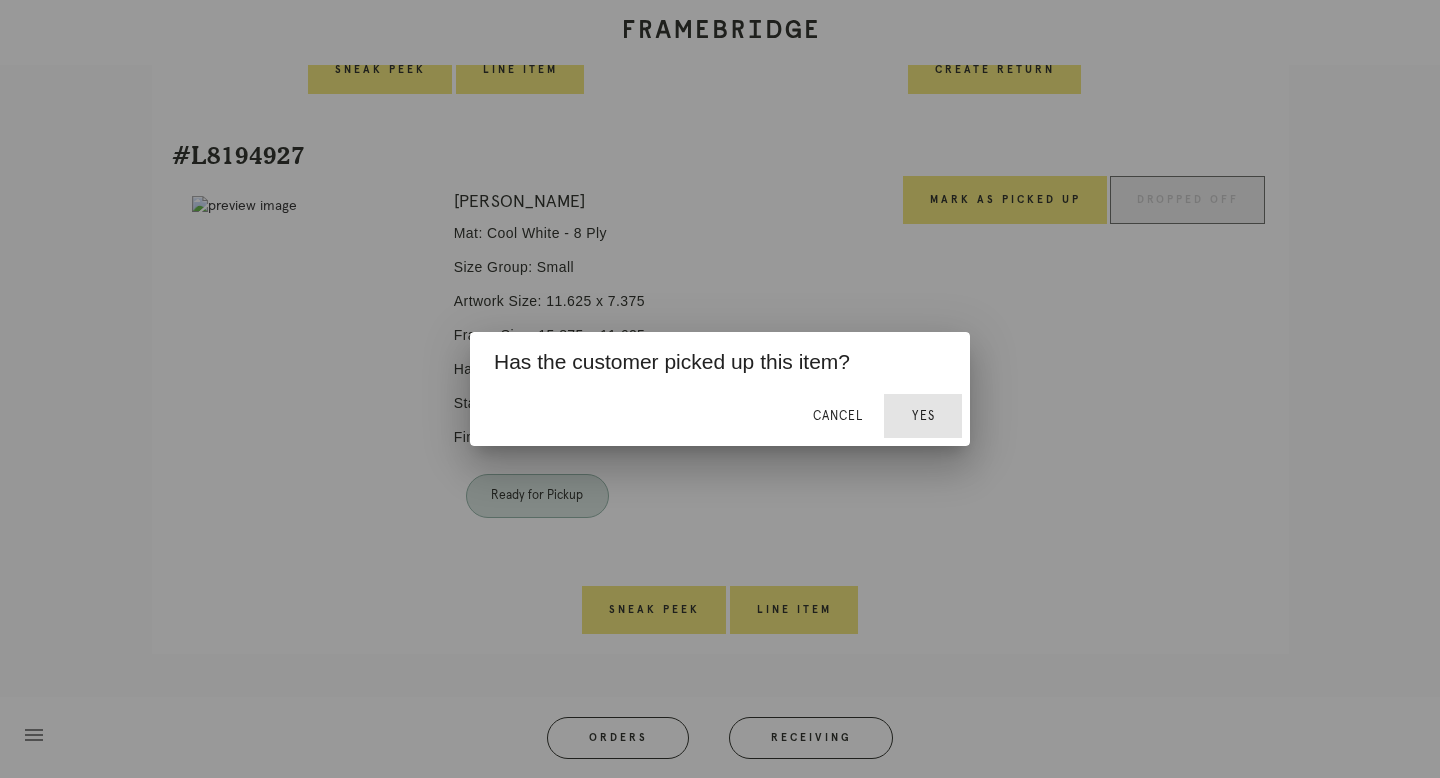 click on "Yes" at bounding box center (923, 416) 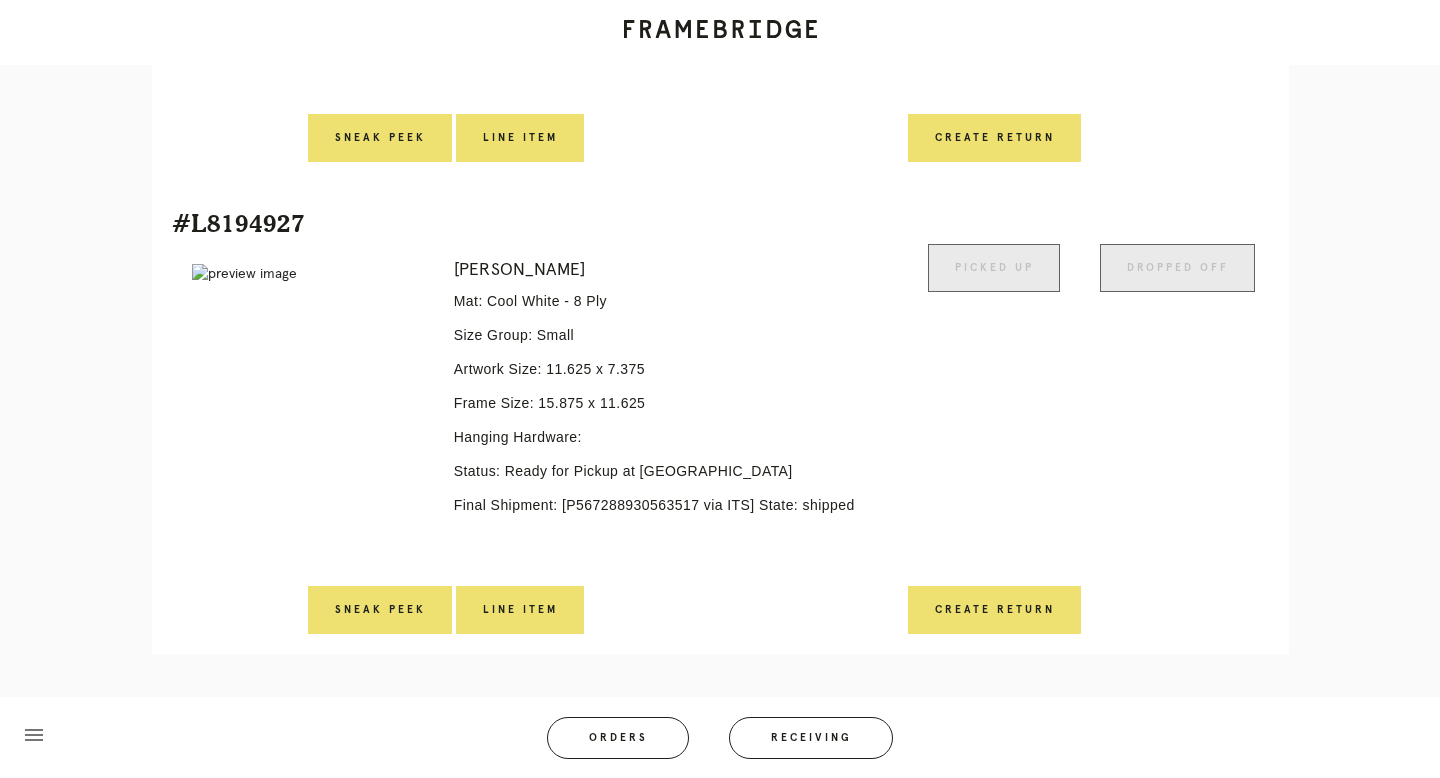 scroll, scrollTop: 863, scrollLeft: 0, axis: vertical 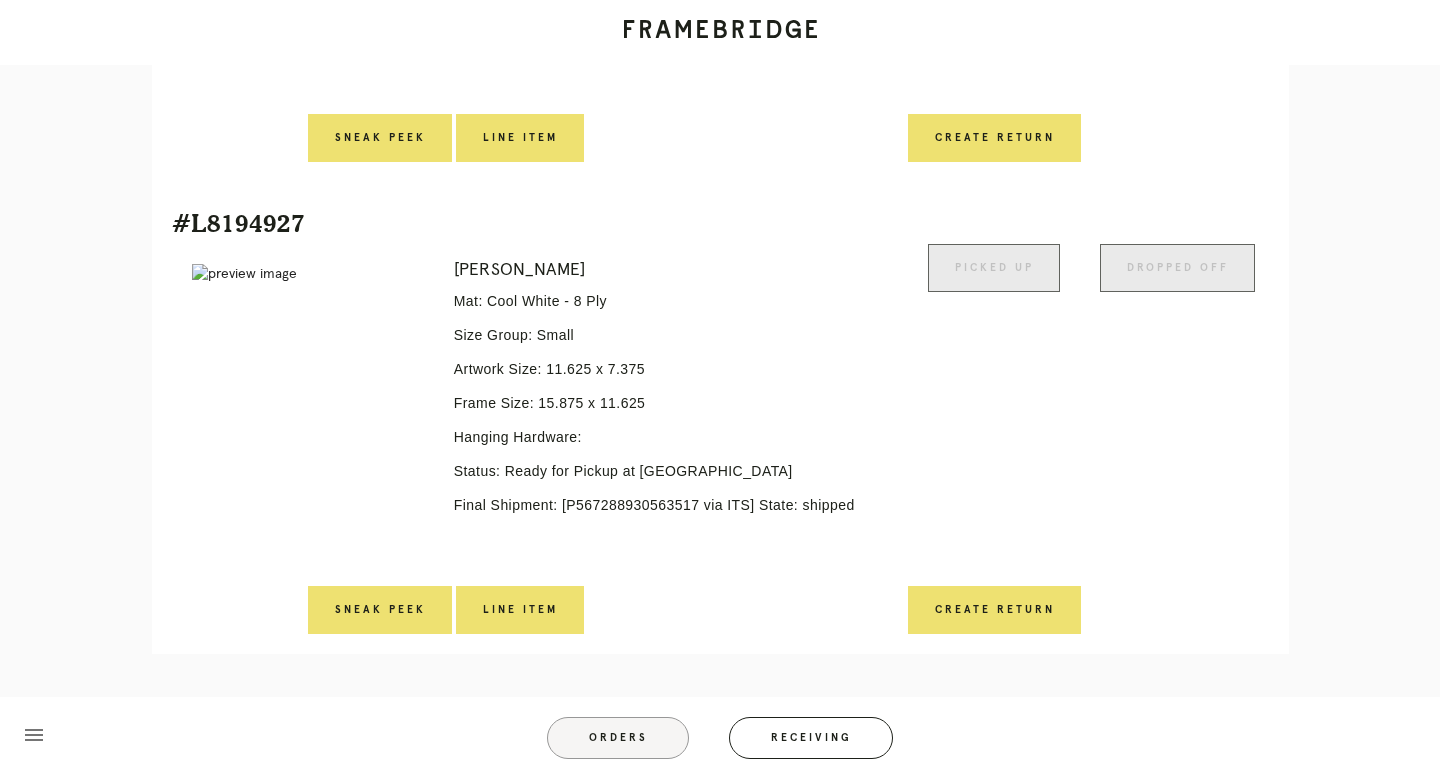 click on "Orders" at bounding box center (618, 738) 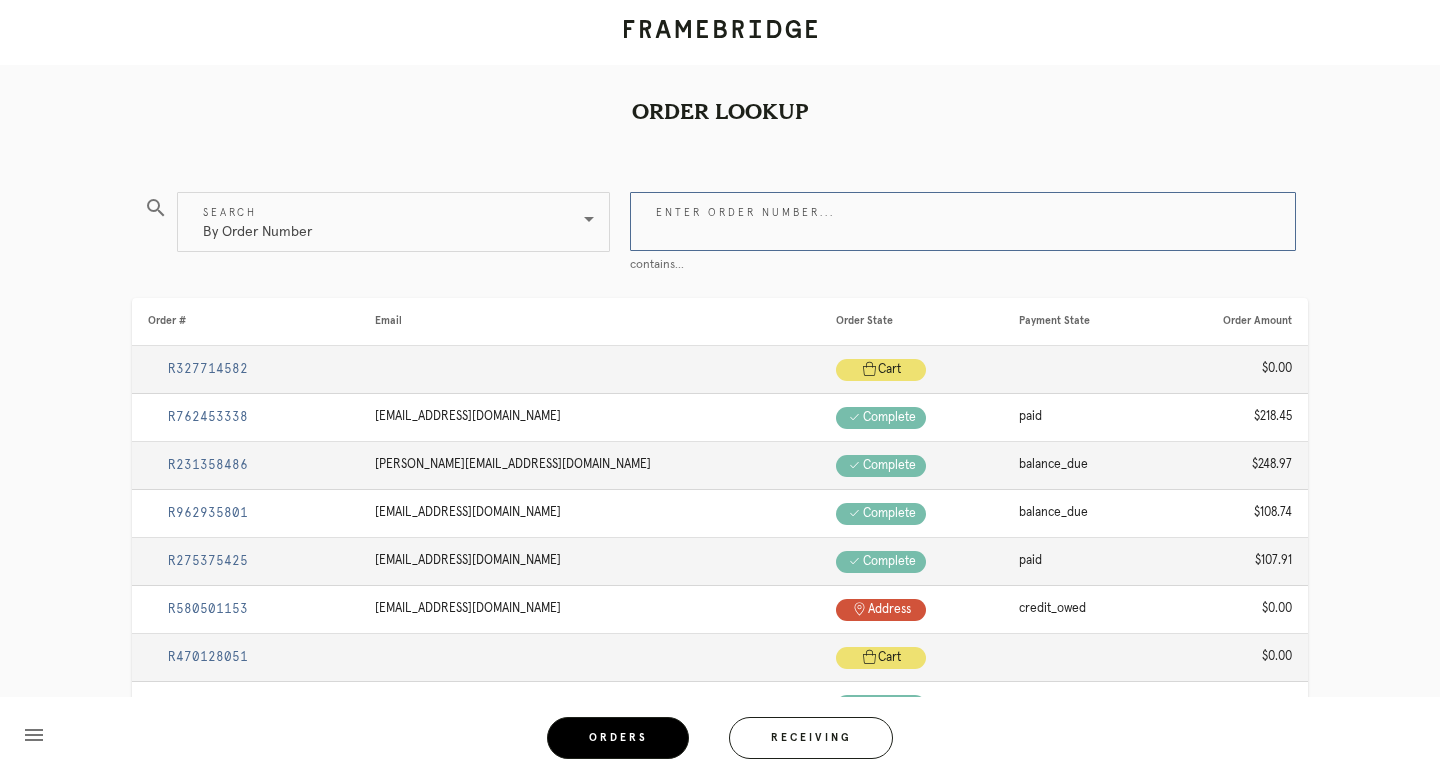 click on "Enter order number..." at bounding box center (963, 221) 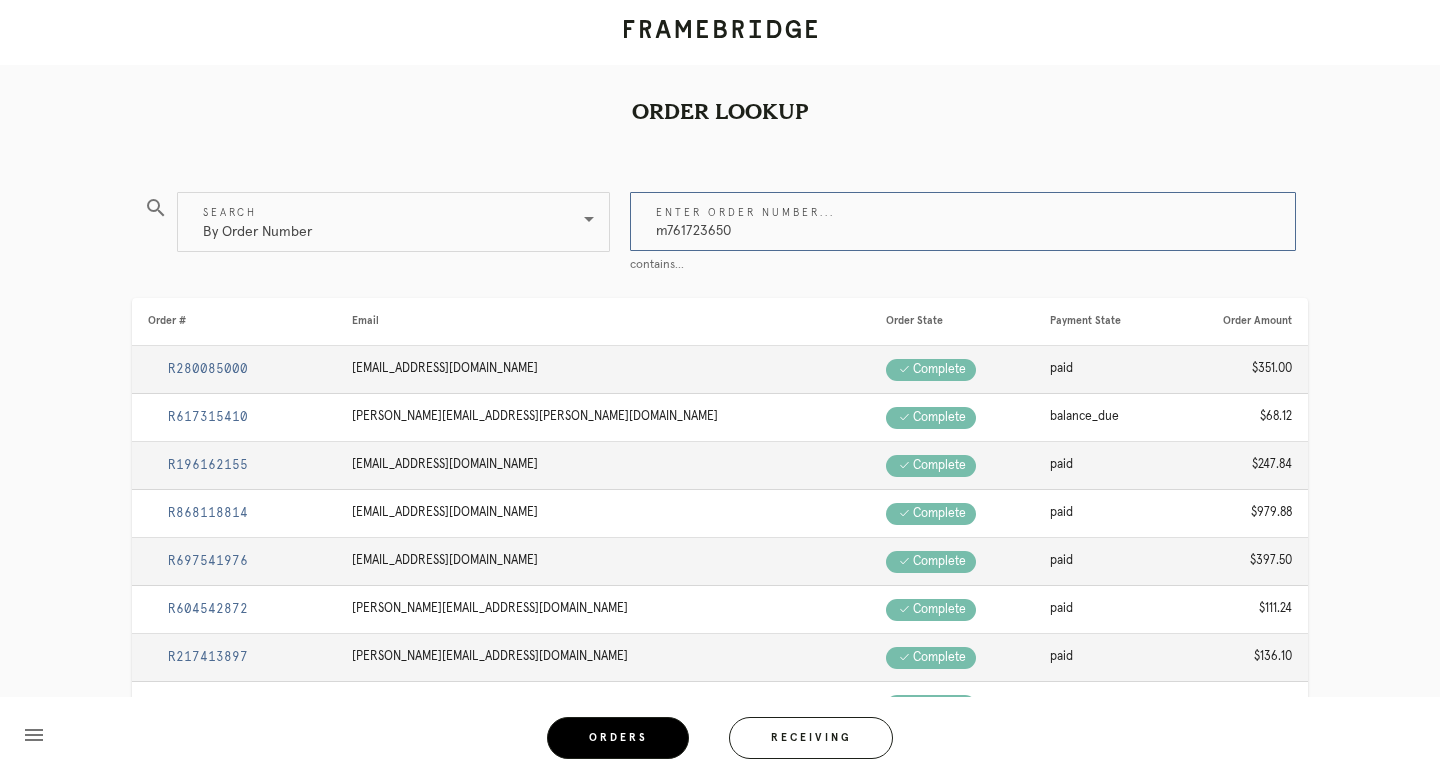 type on "m761723650" 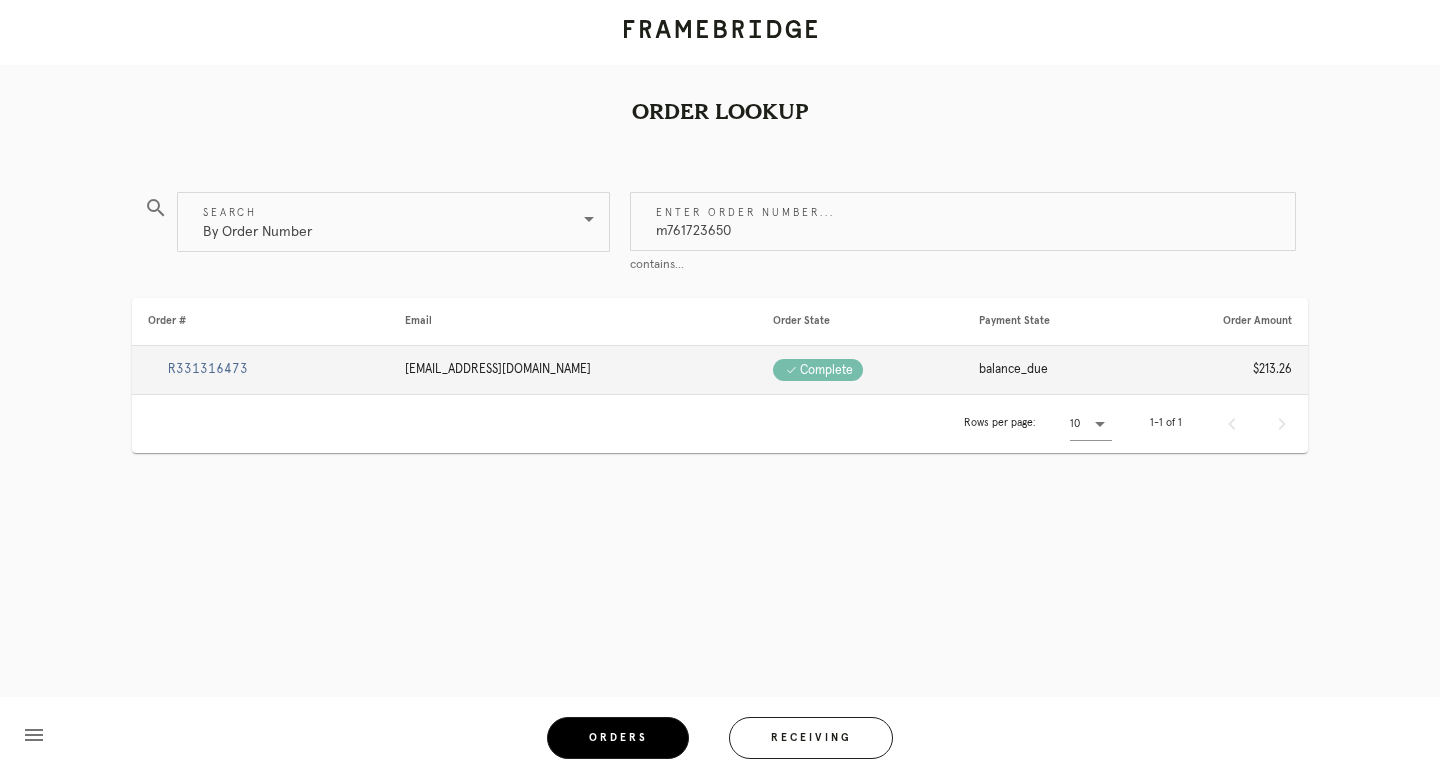 click on "R331316473" at bounding box center (208, 369) 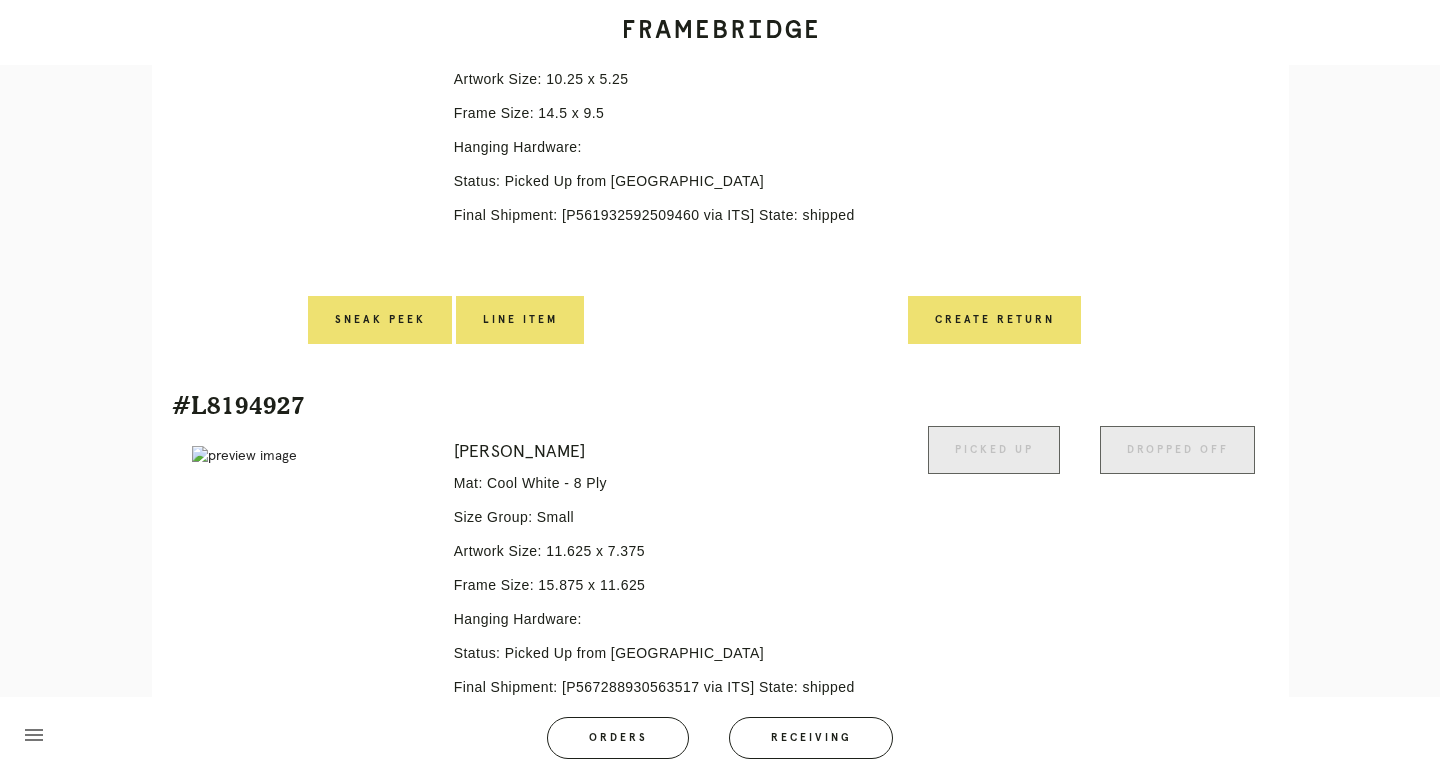 scroll, scrollTop: 863, scrollLeft: 0, axis: vertical 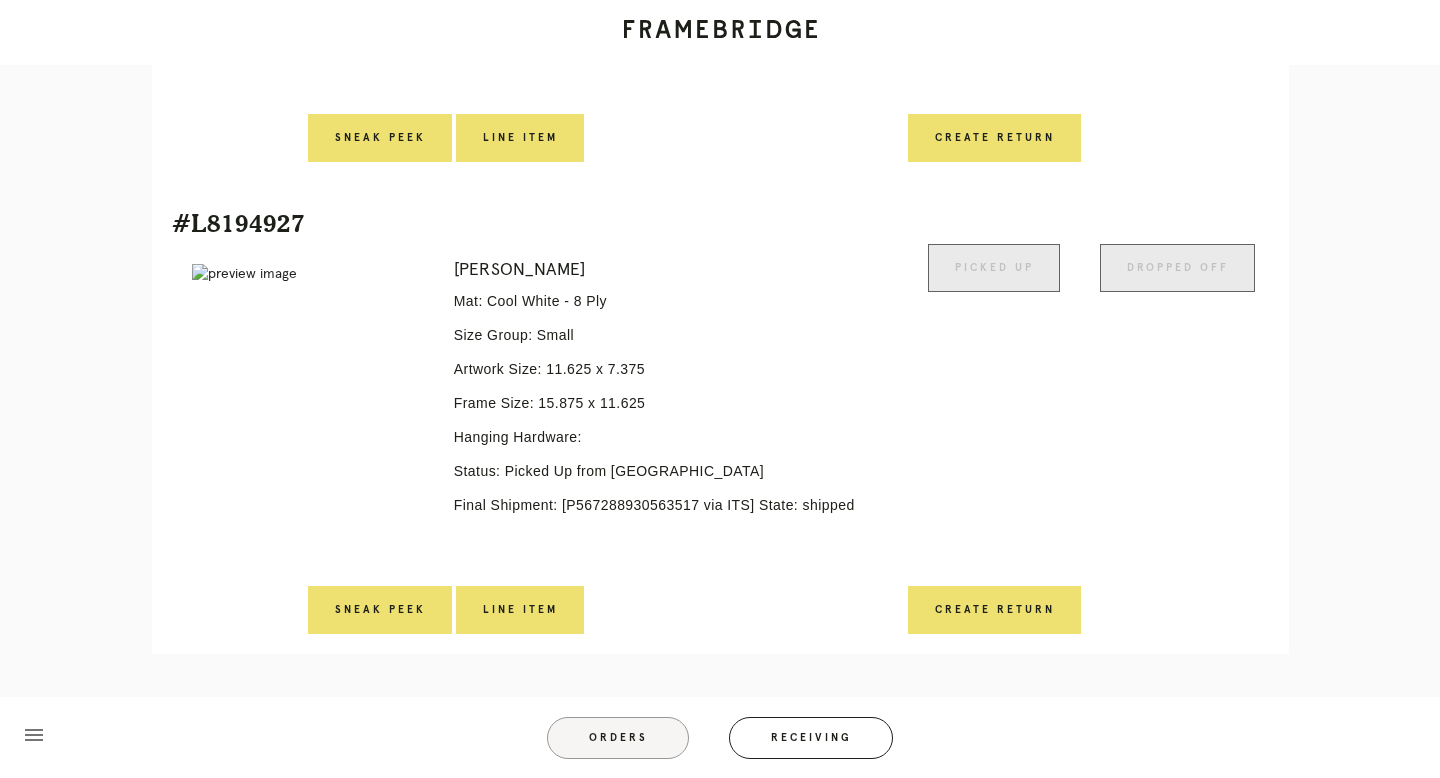 click on "Orders" at bounding box center [618, 738] 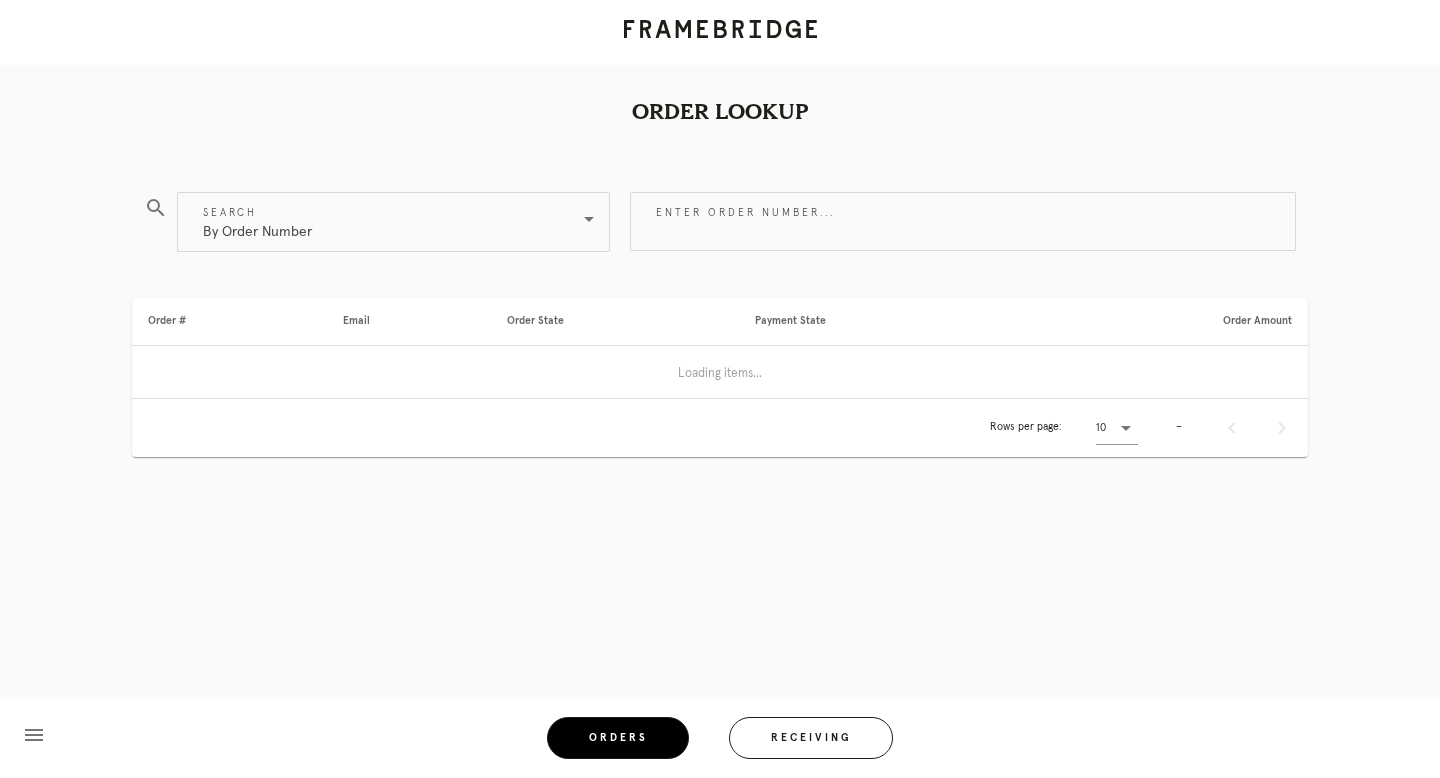 scroll, scrollTop: 0, scrollLeft: 0, axis: both 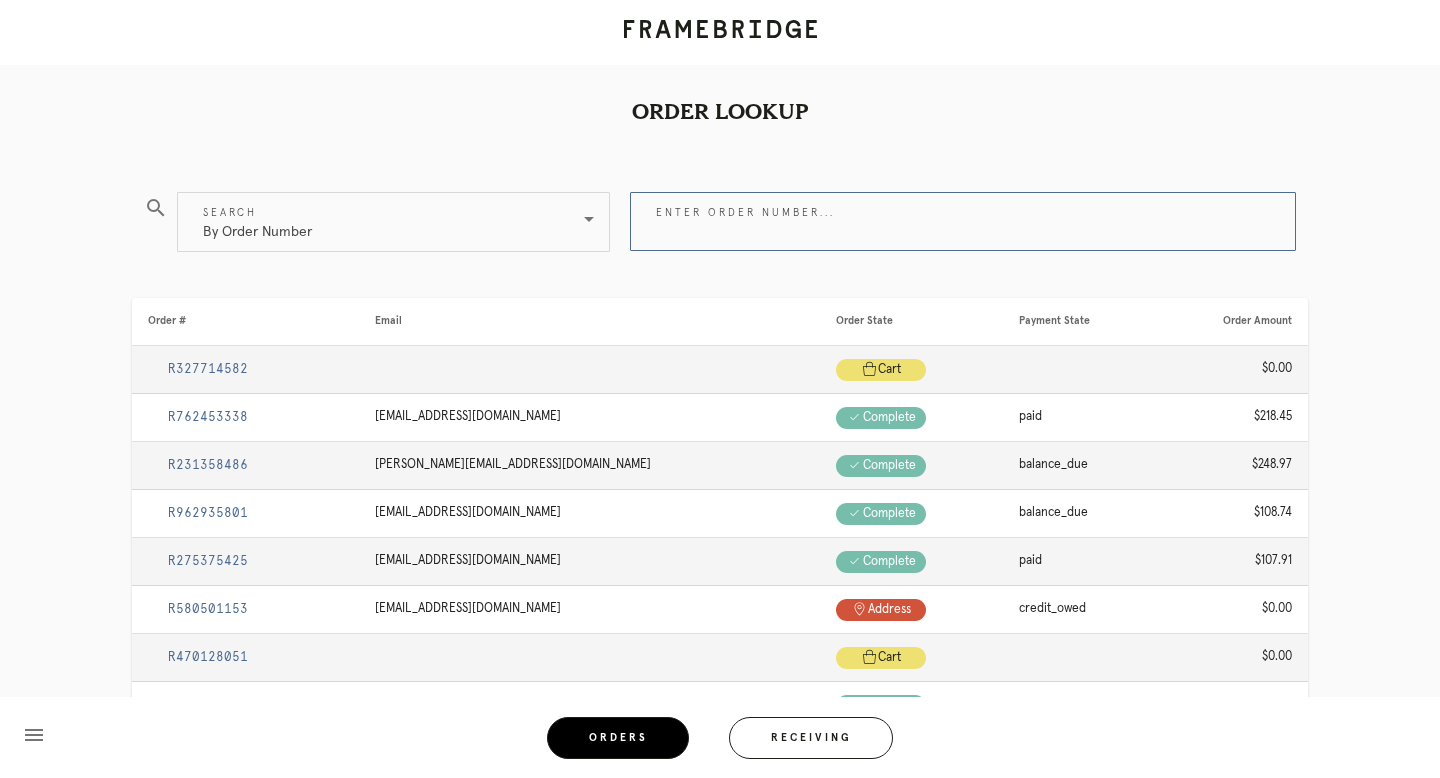 click on "Enter order number..." at bounding box center [963, 221] 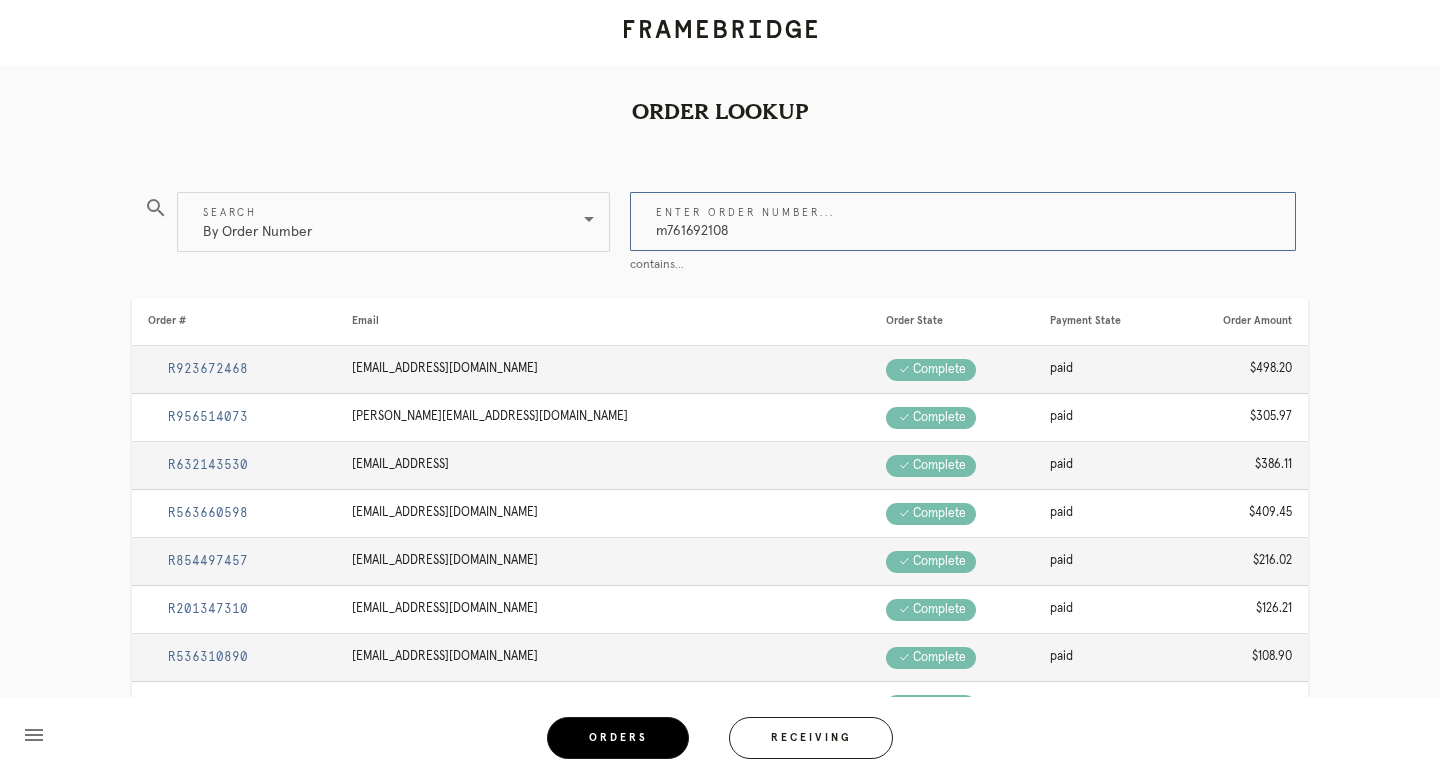 type on "m761692108" 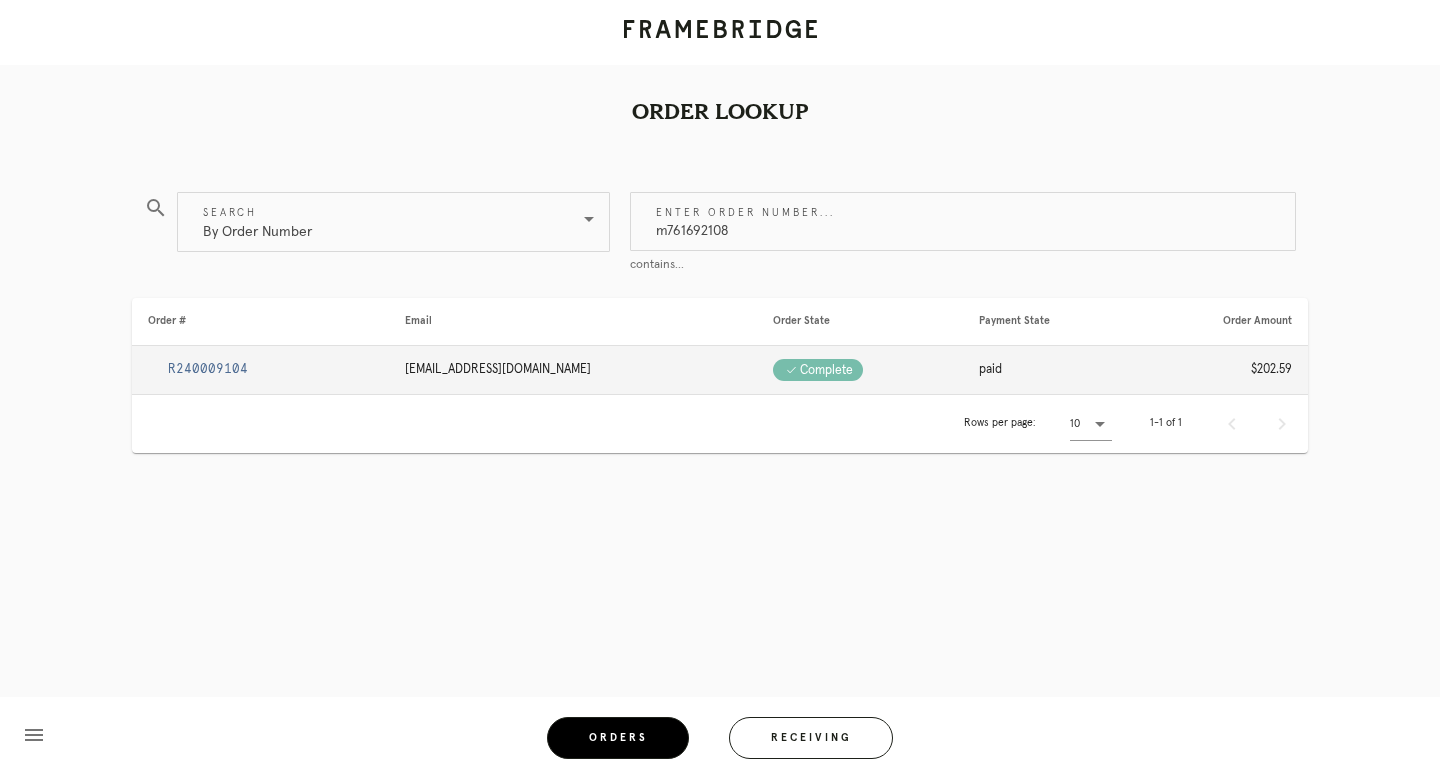 click on "R240009104" at bounding box center [208, 369] 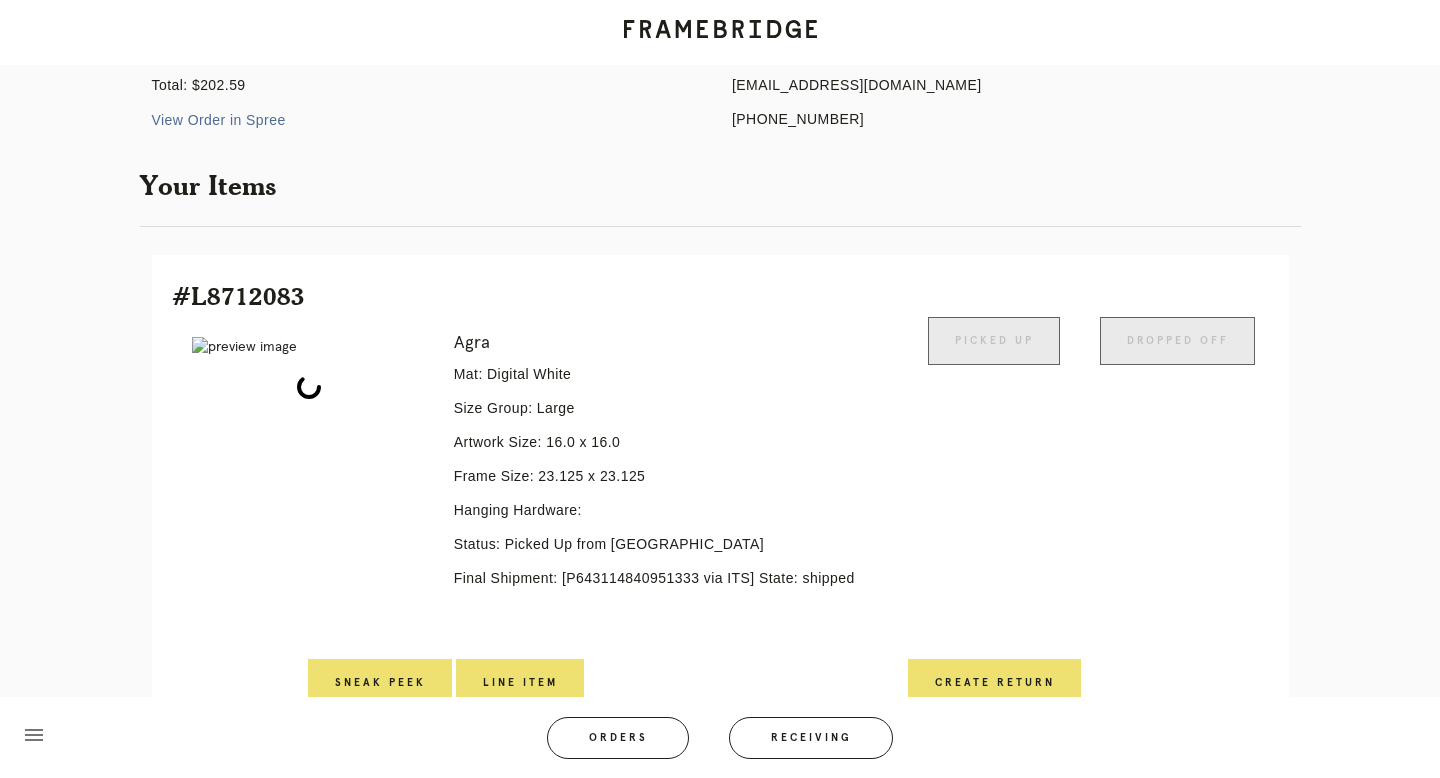 scroll, scrollTop: 351, scrollLeft: 0, axis: vertical 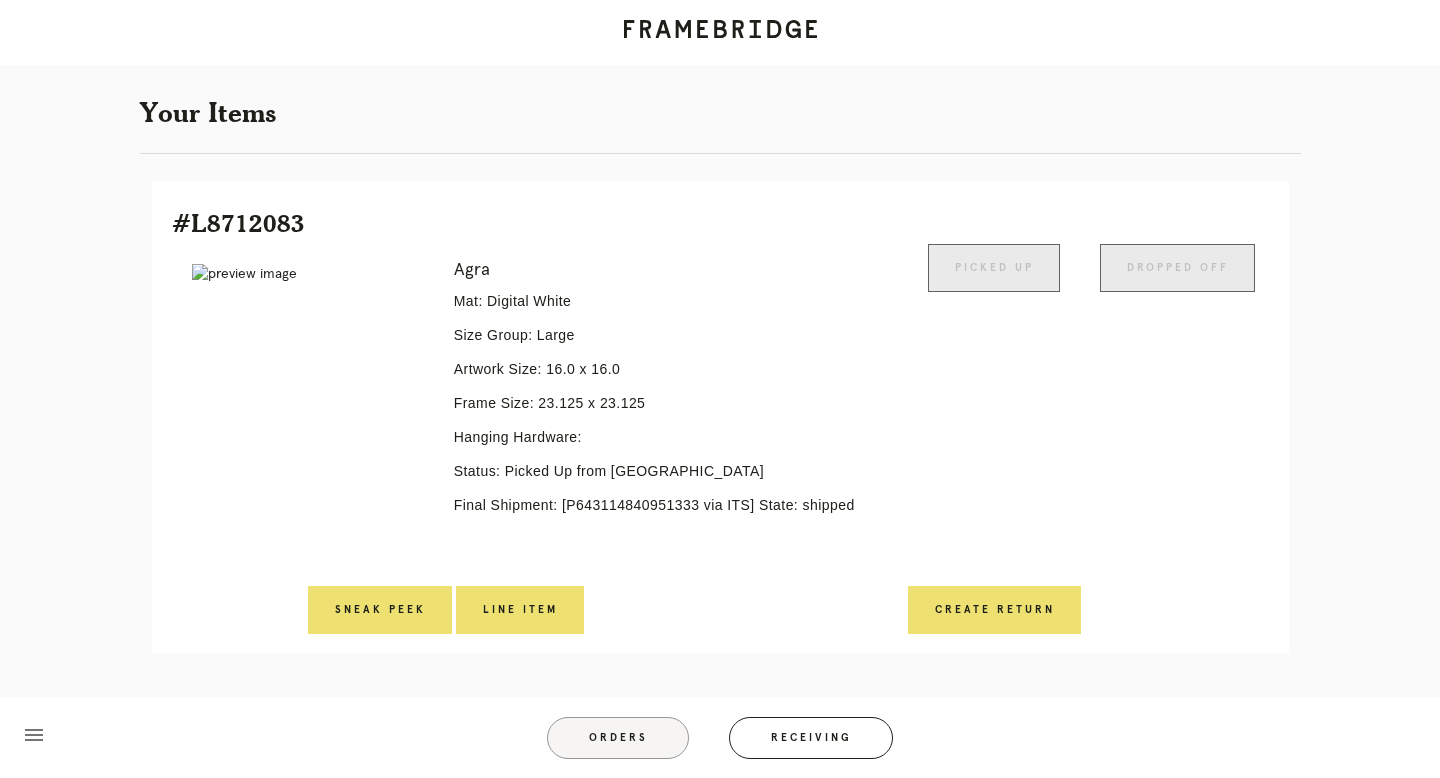 click on "Orders" at bounding box center (618, 738) 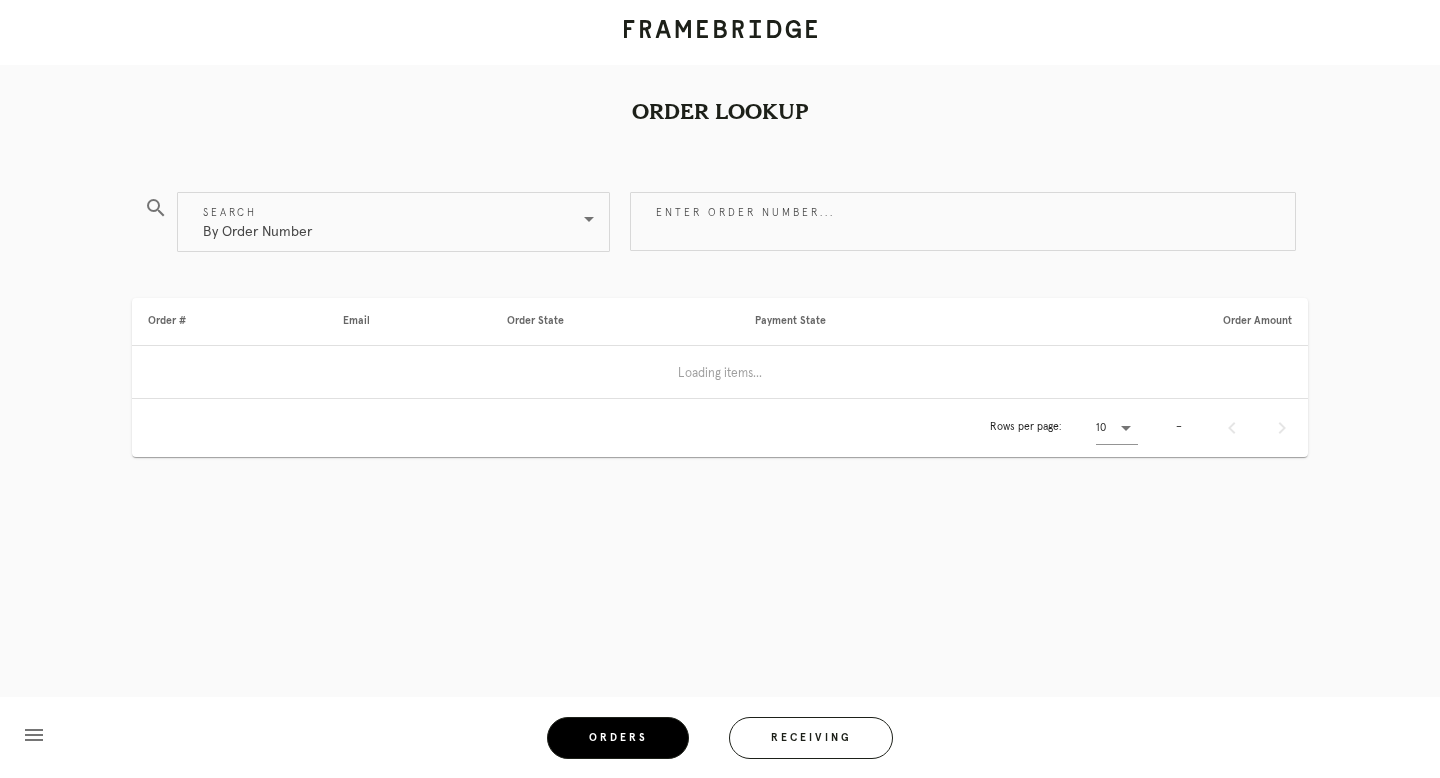 scroll, scrollTop: 0, scrollLeft: 0, axis: both 